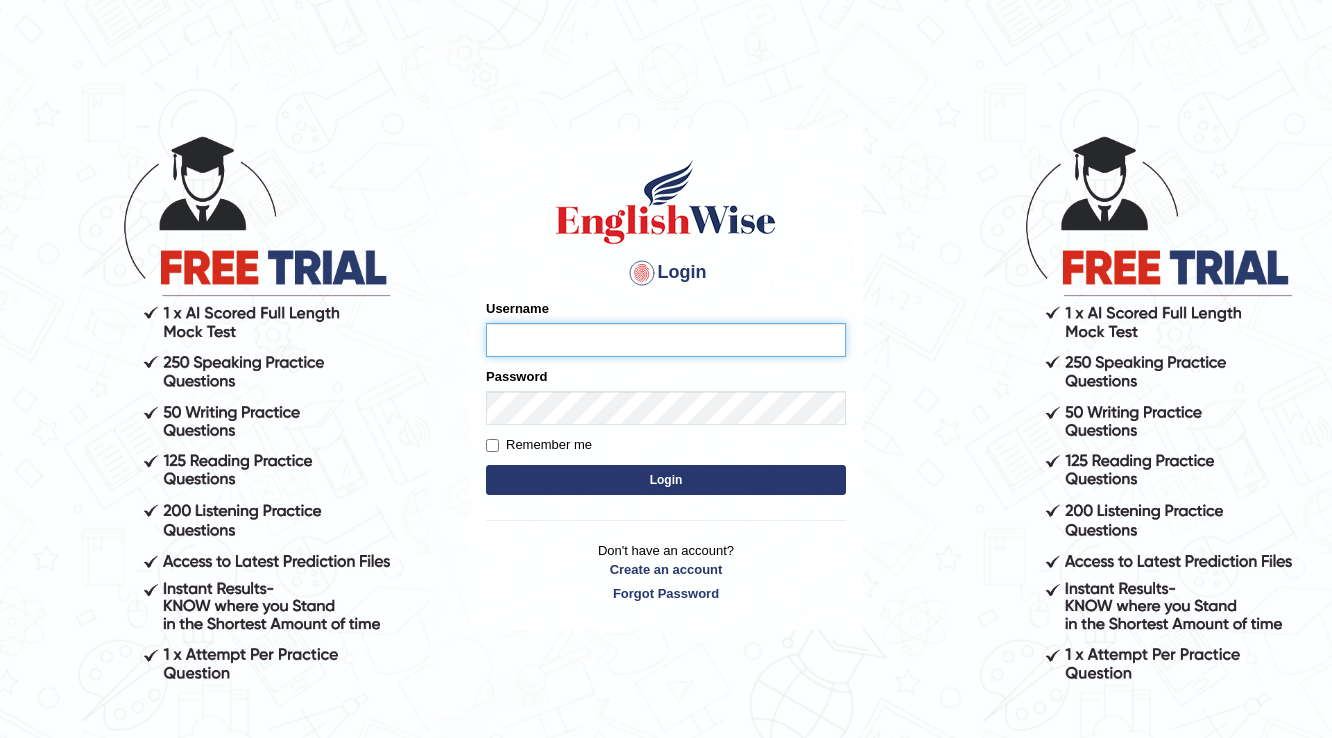 scroll, scrollTop: 0, scrollLeft: 0, axis: both 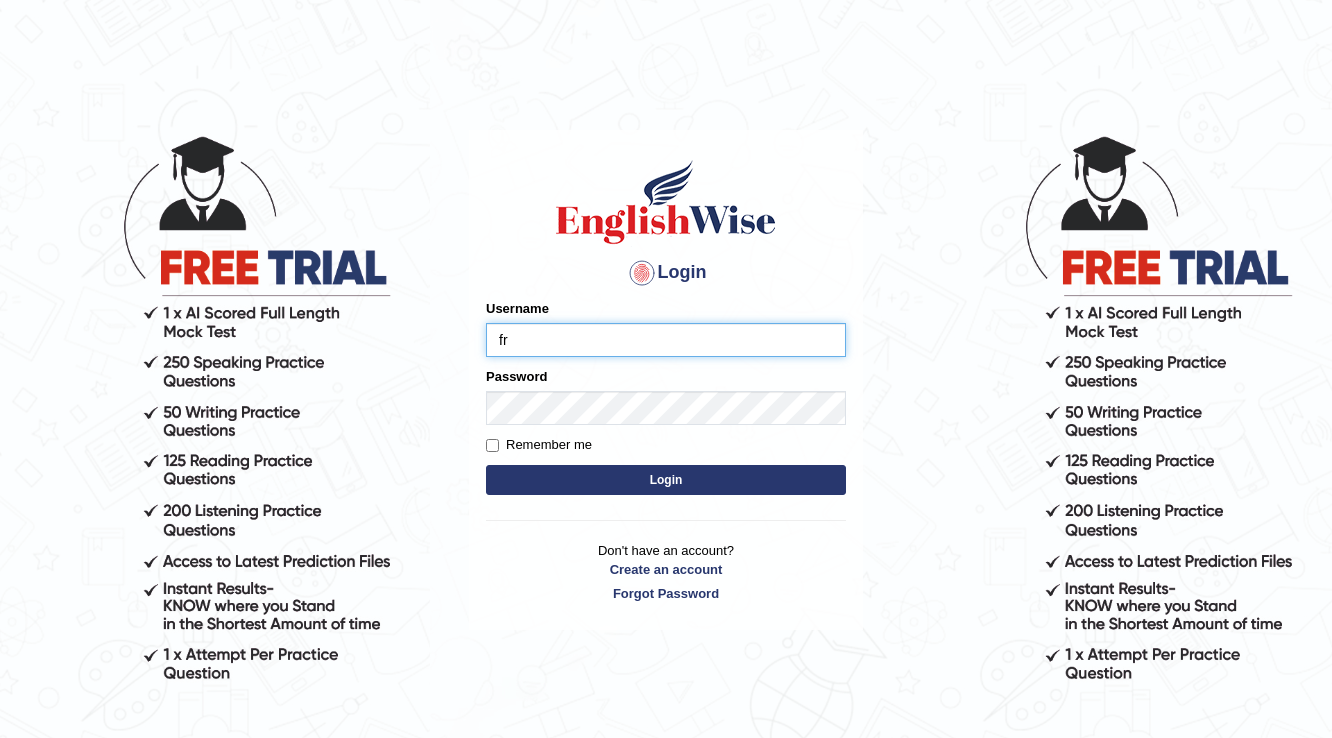 type on "f" 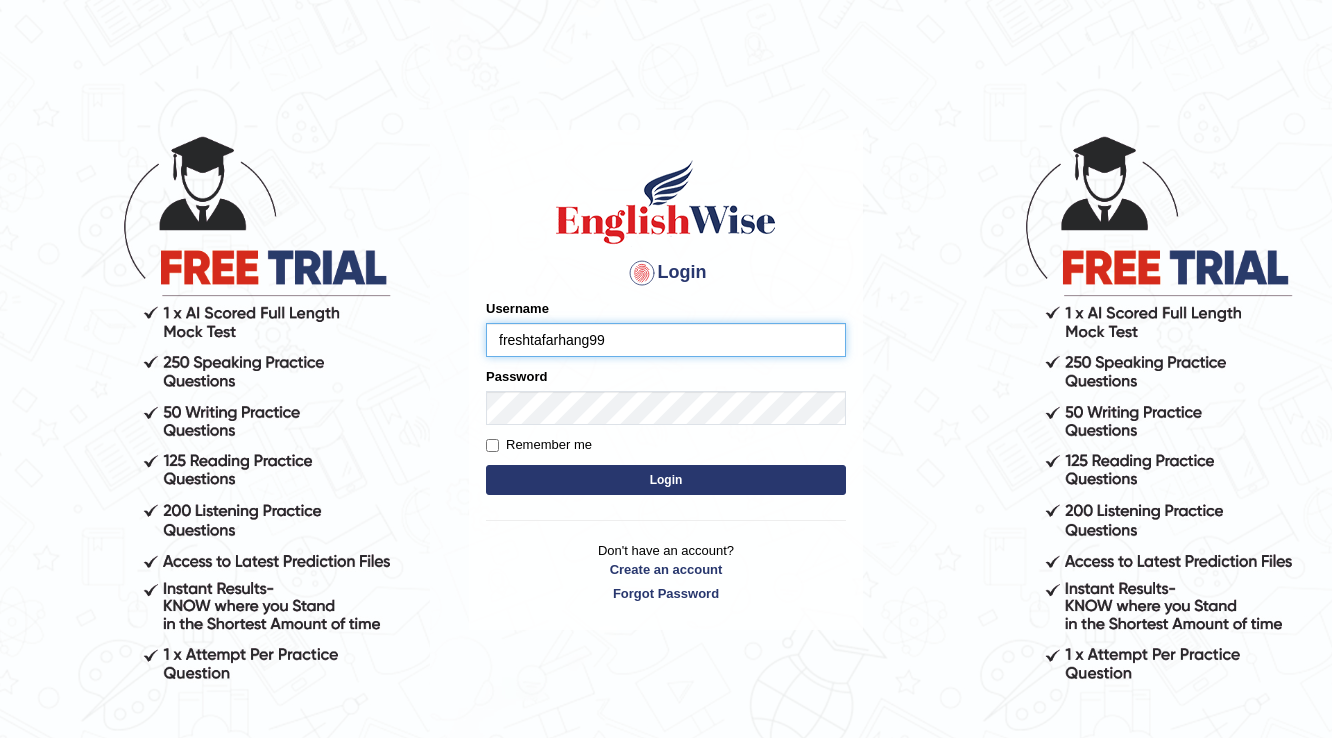 type on "freshtafarhang99" 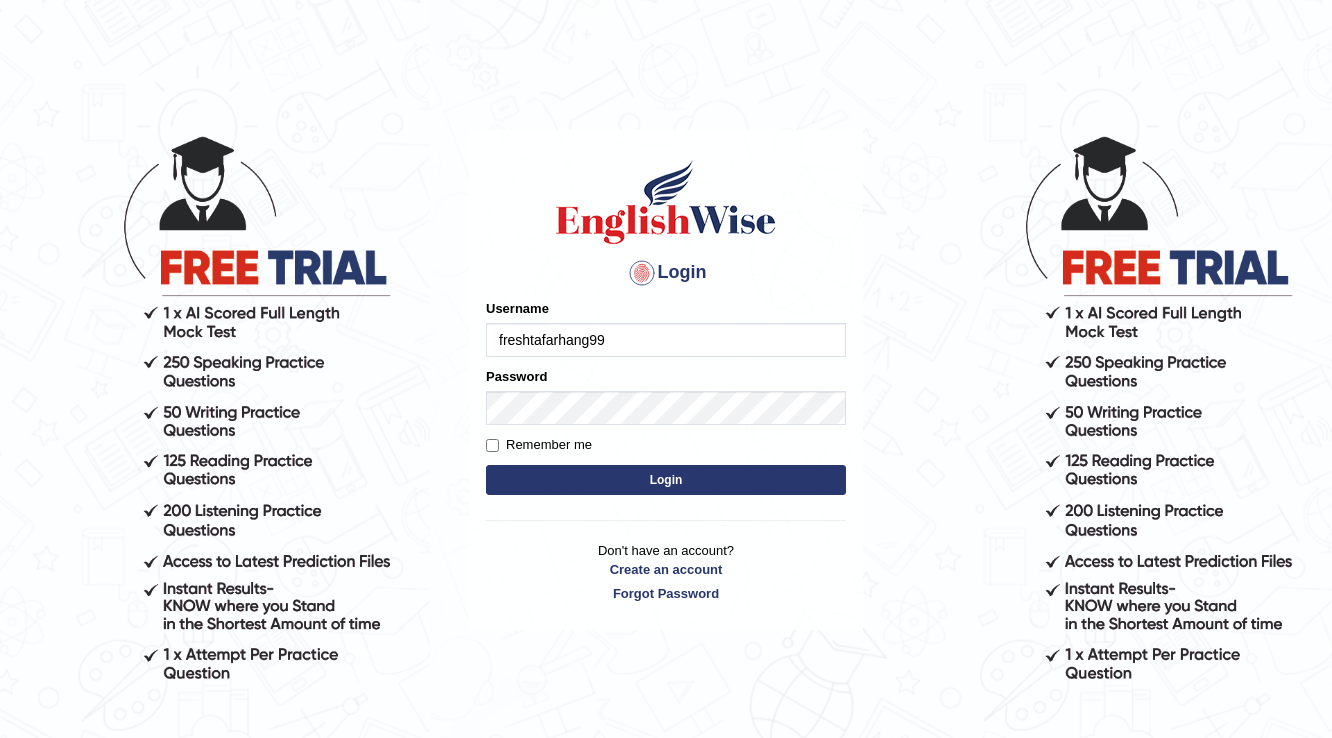 click on "Password" at bounding box center (666, 396) 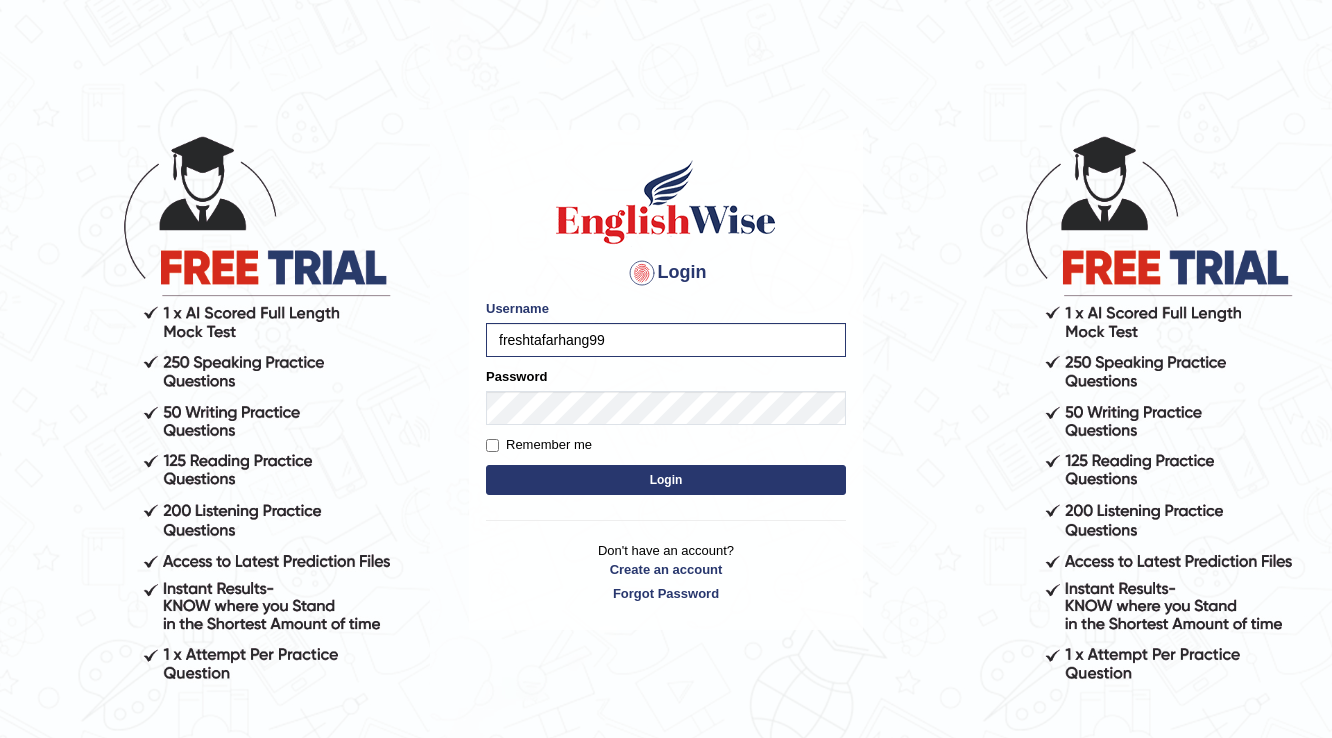 click on "Login" at bounding box center (666, 480) 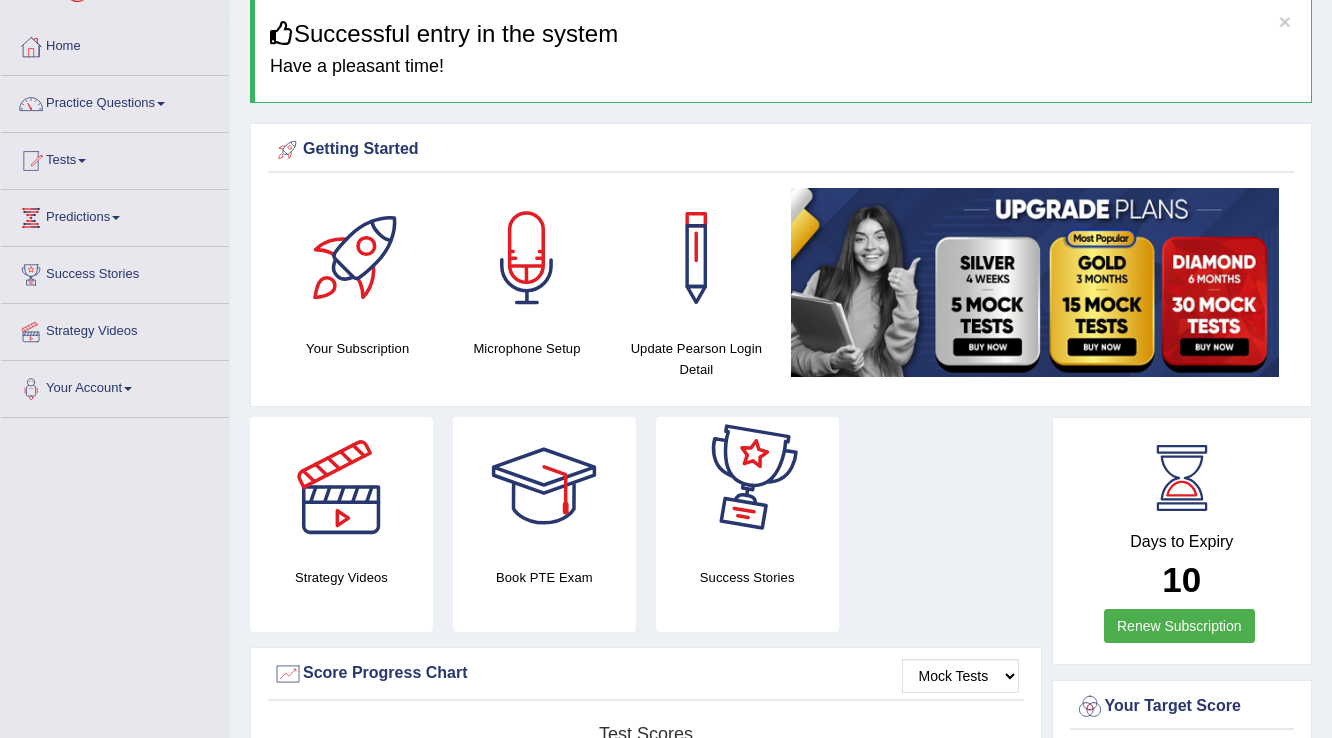 scroll, scrollTop: 80, scrollLeft: 0, axis: vertical 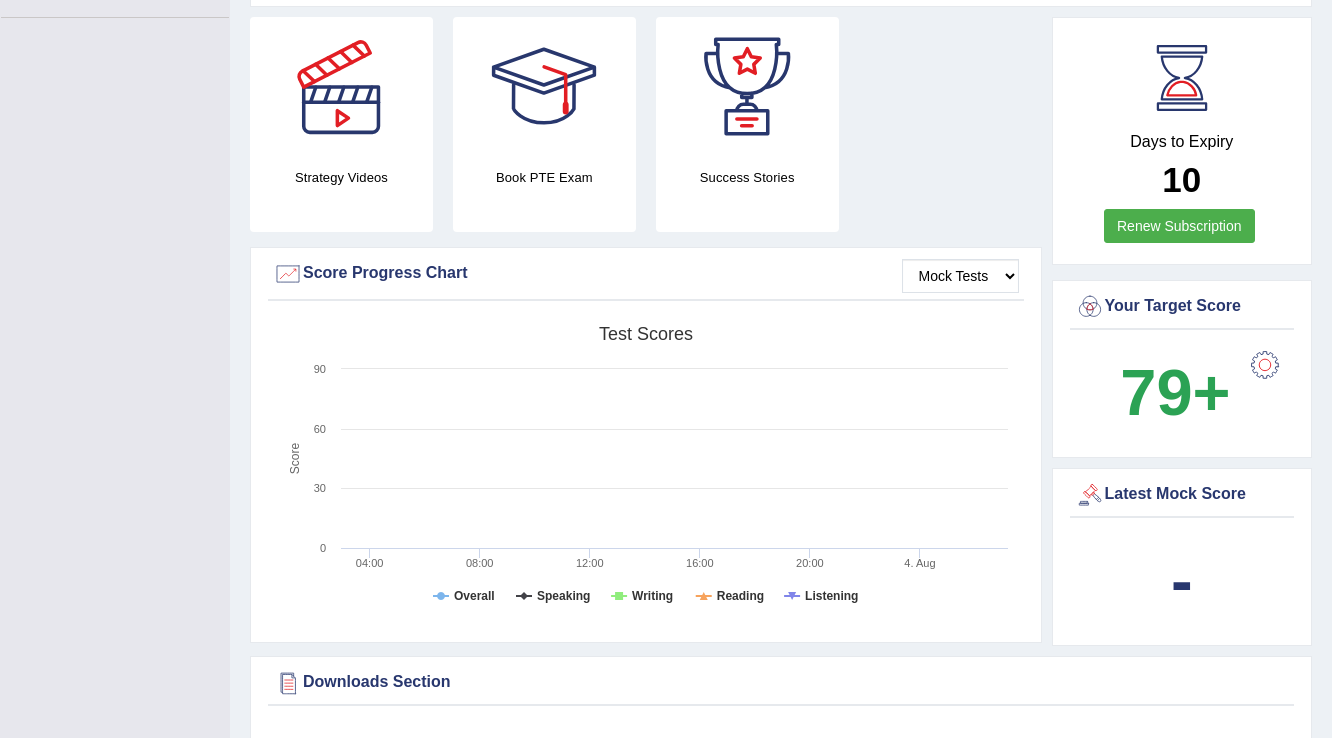 click on "-" at bounding box center (1182, 580) 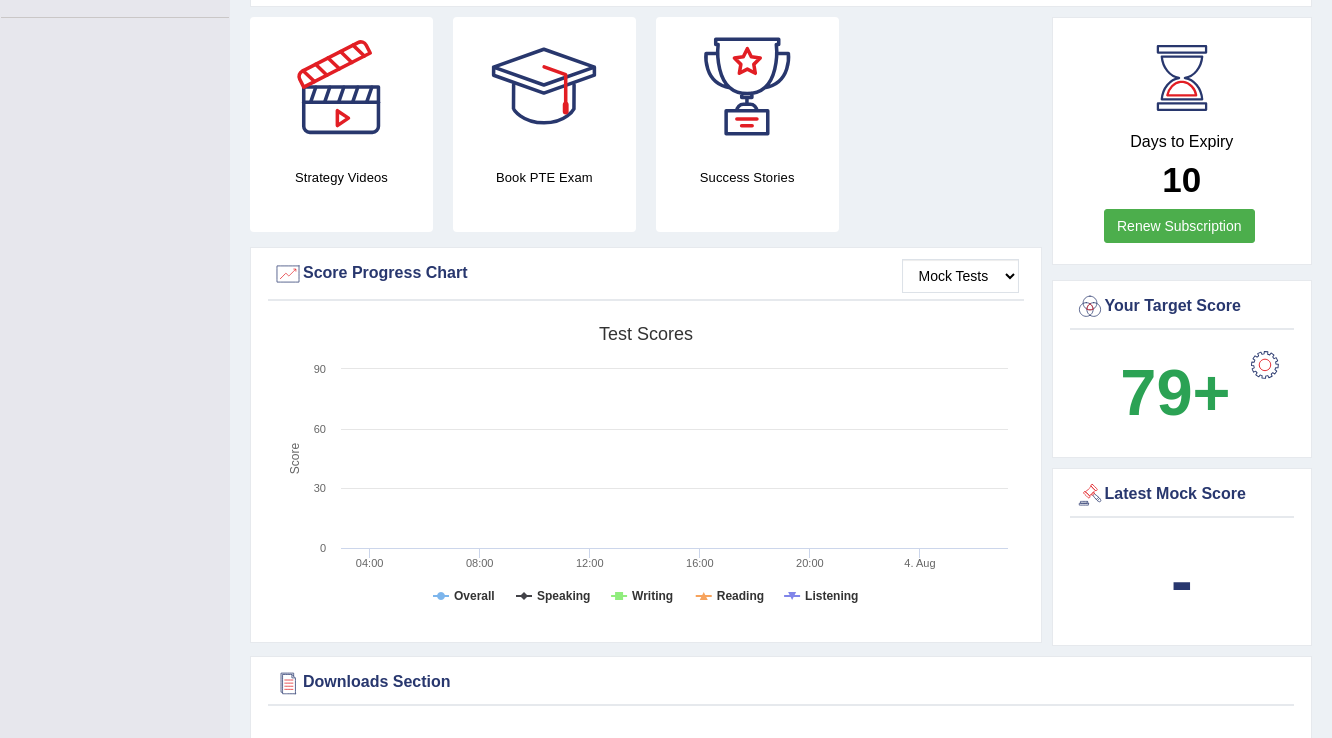 click at bounding box center [1265, 365] 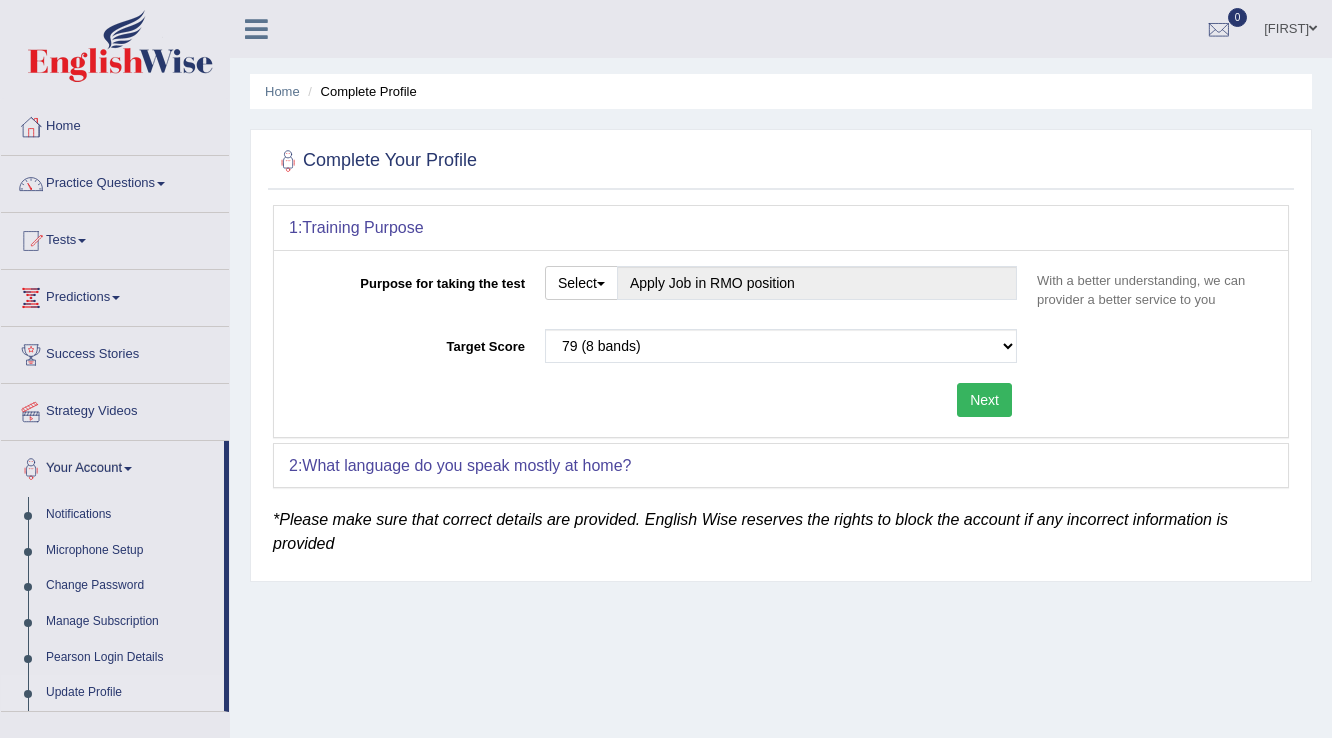 scroll, scrollTop: 0, scrollLeft: 0, axis: both 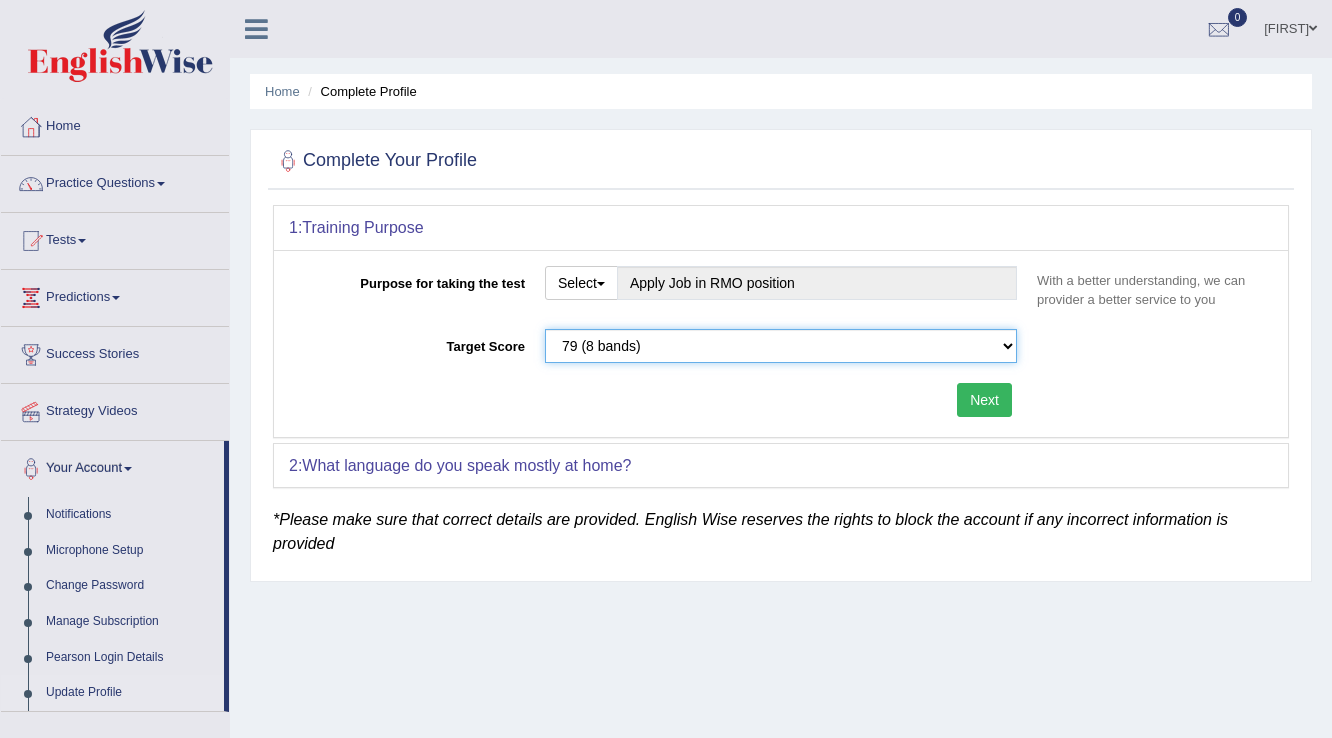 click on "Please select the correct value
50 (6 bands)
58 (6.5 bands)
65 (7 bands)
79 (8 bands)" at bounding box center (781, 346) 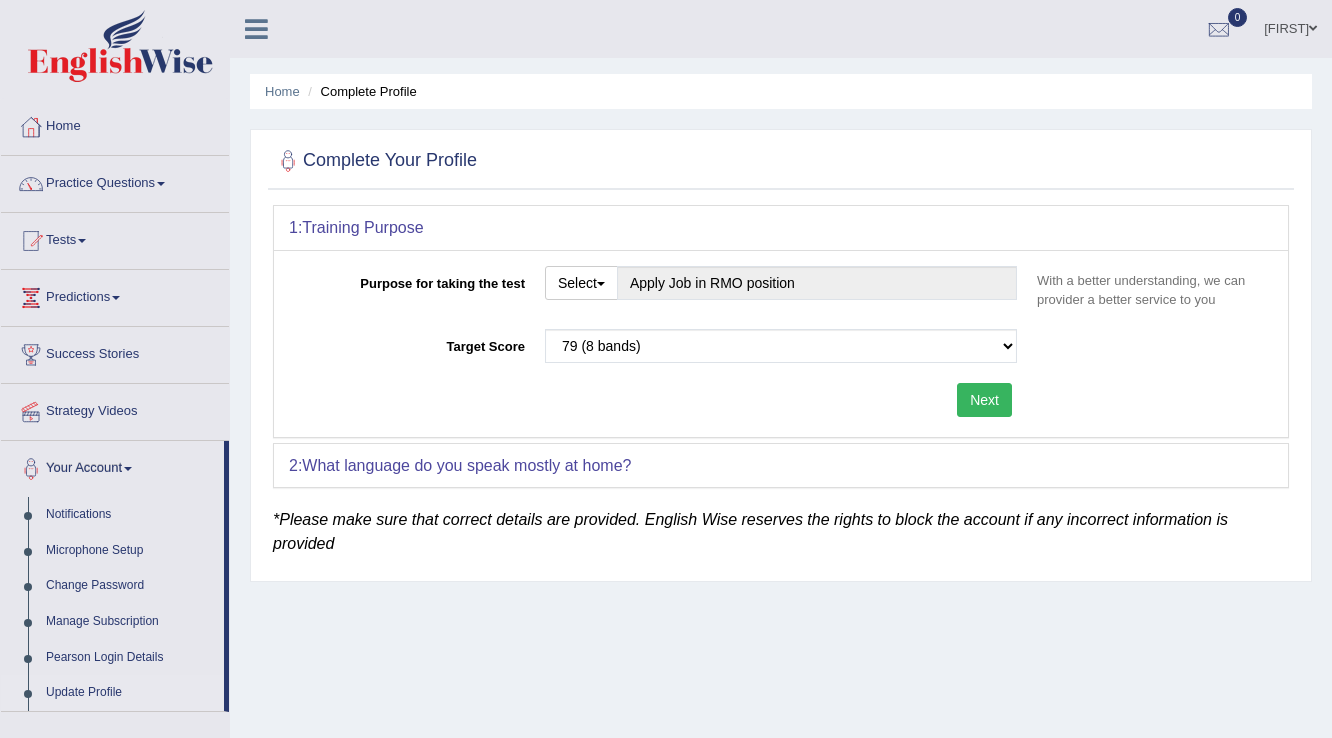 click on "Home
Complete Profile
Complete Your Profile
1:  Training Purpose
Purpose for taking the test
Select
Student Visa
Permanent Residency
Nursing
Other
Apply Job in RMO position
With a better understanding, we can provider a better service to you
Target Score
Please select the correct value
50 (6 bands)
58 (6.5 bands)
65 (7 bands)
79 (8 bands)
Next 2:  What language do you speak mostly at home?
Language
Select a language ...
Afrikaans
Albanian
Amharic
Arabic
Armenian
Ashanti
Azeri
Basque
Byelorussian
Bengali
Bosnian
Bulgarian
Burmese
Catalan
Cebuano
Chichewa
Chinese-Mandarin
Chinese-Cantonese/Yue
Chinese-Hakka
Danish
Farsi, Eastern (Dari)
Dutch
English
French
German
Gujurati
Hindi
Italian
Indonesian
Japanese
Javanese" at bounding box center [781, 500] 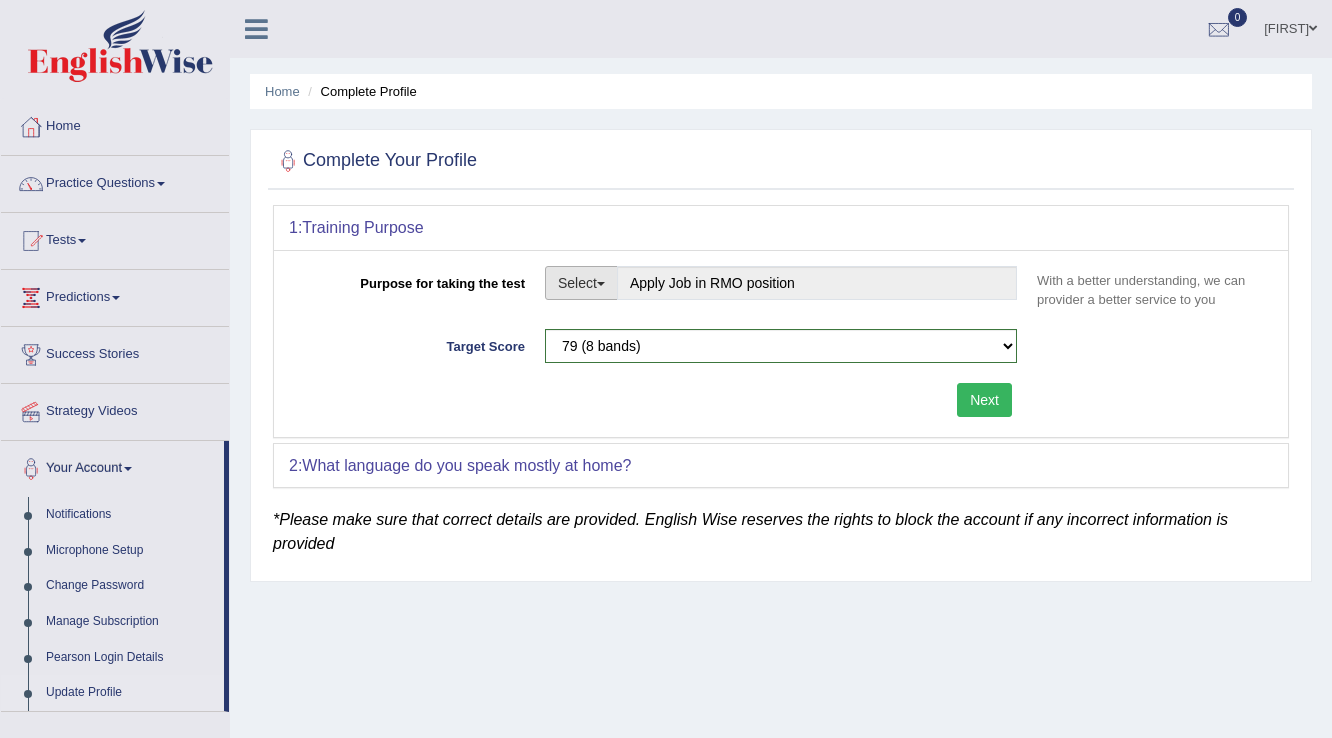 click on "Select" at bounding box center (581, 283) 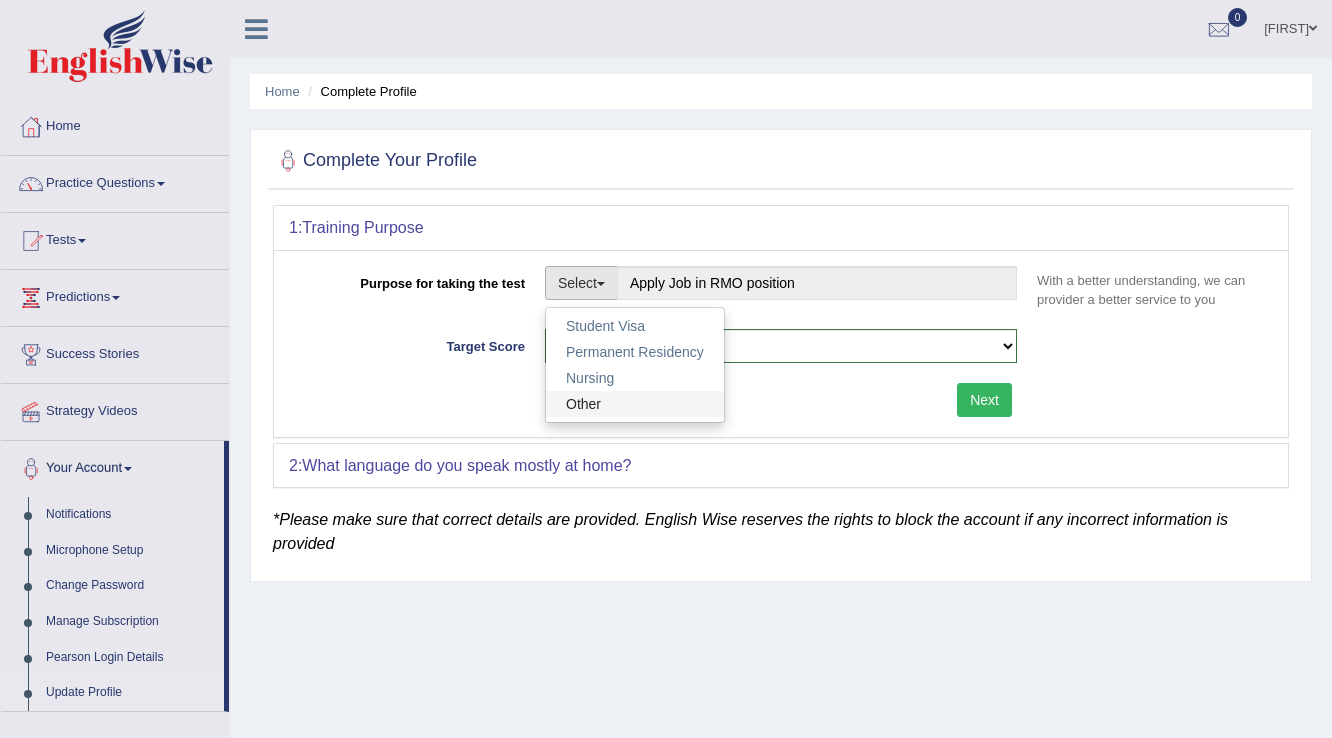 click on "Other" at bounding box center (635, 404) 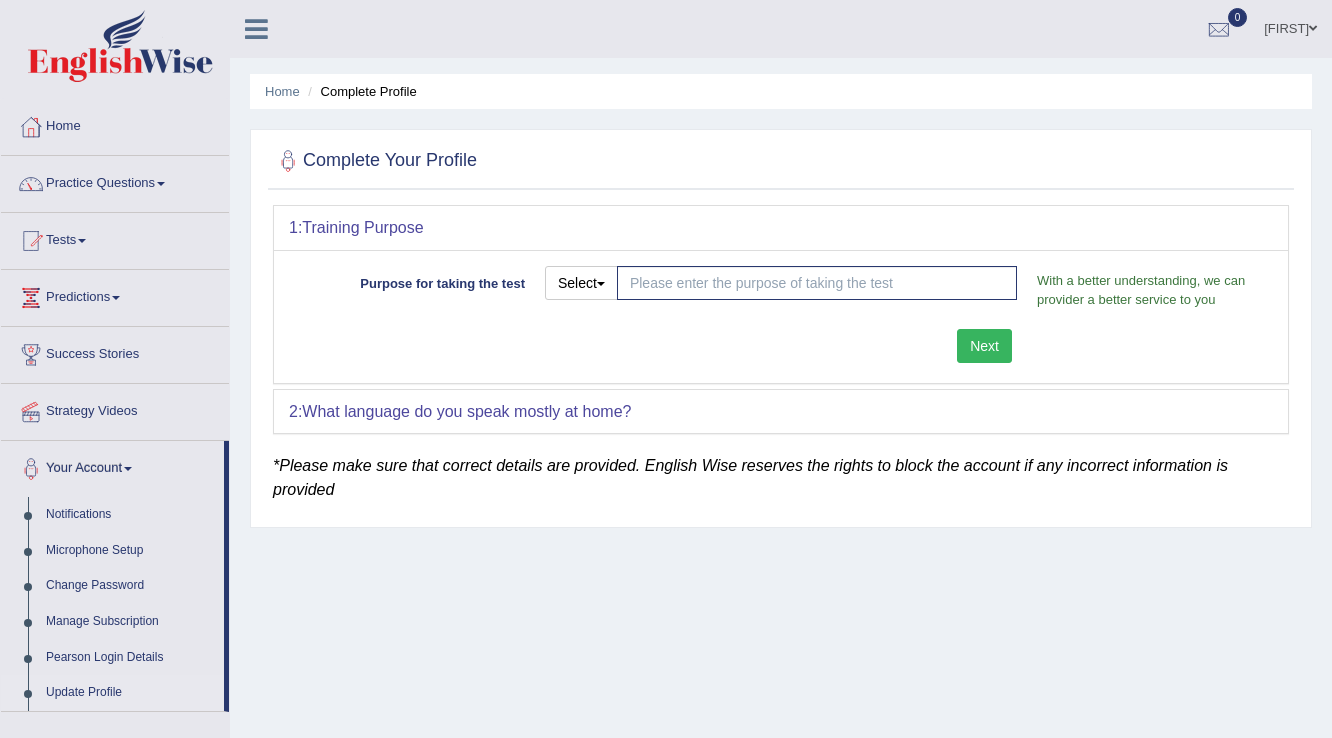 click on "Next" at bounding box center (984, 346) 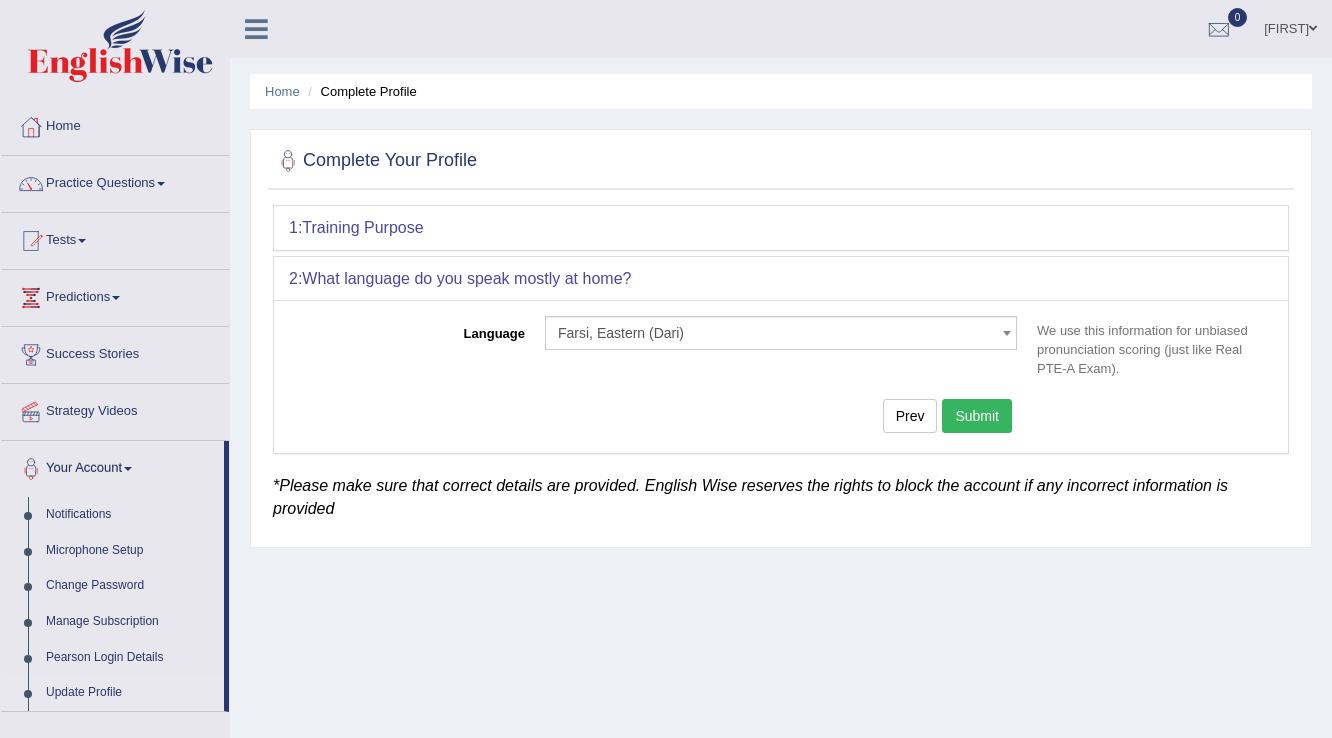 click on "Submit" at bounding box center [977, 416] 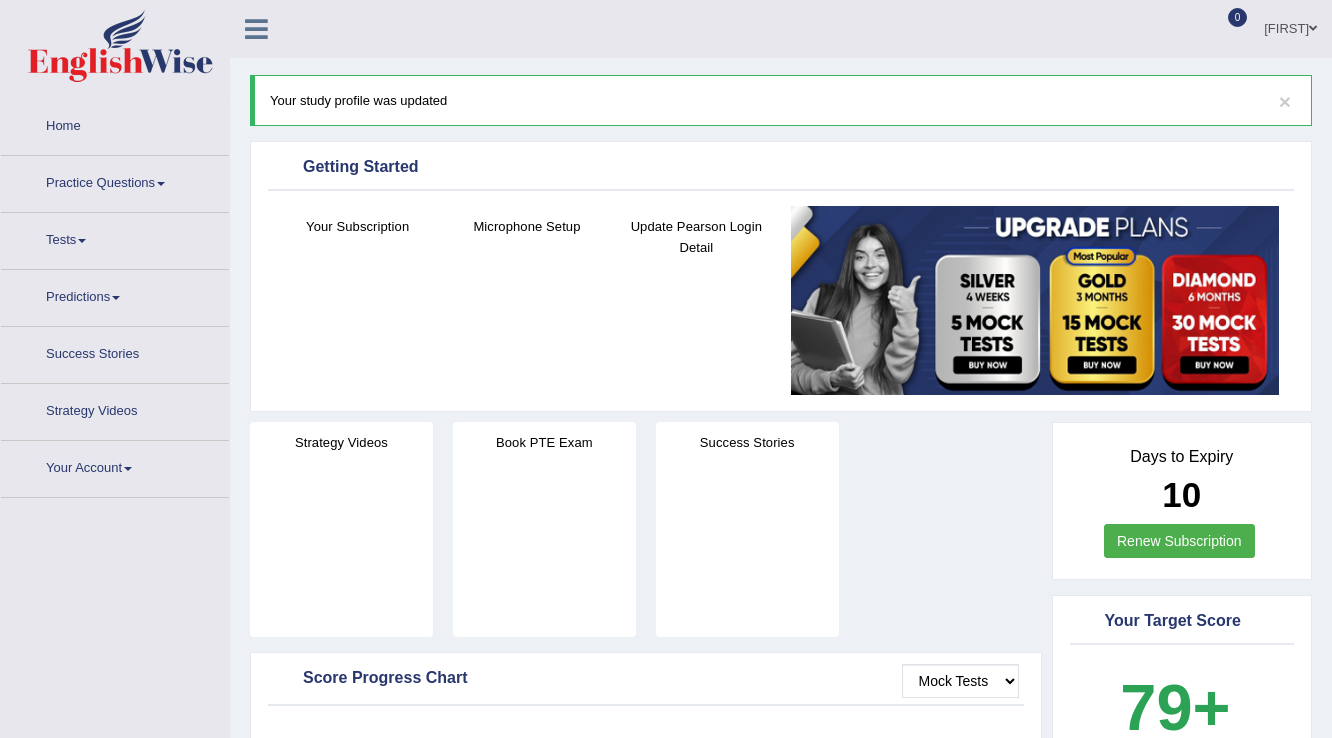 scroll, scrollTop: 0, scrollLeft: 0, axis: both 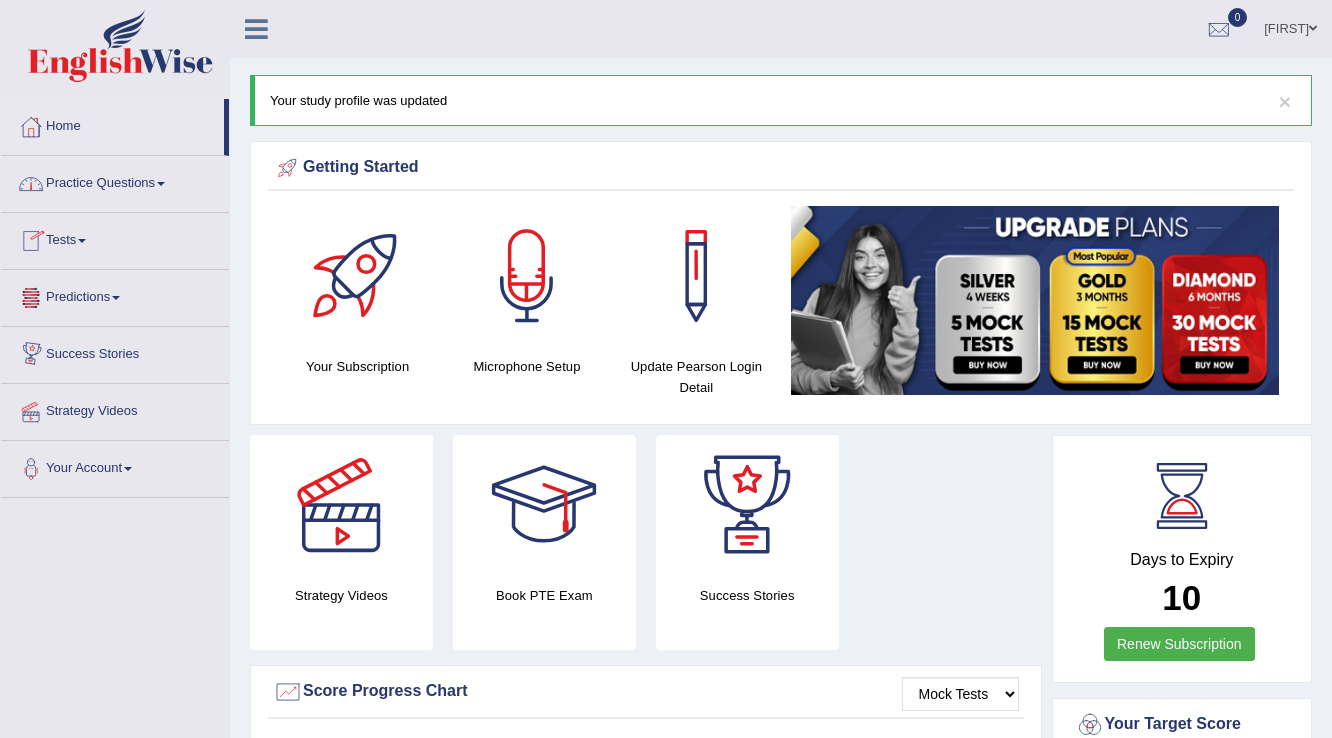 click on "Practice Questions" at bounding box center (115, 181) 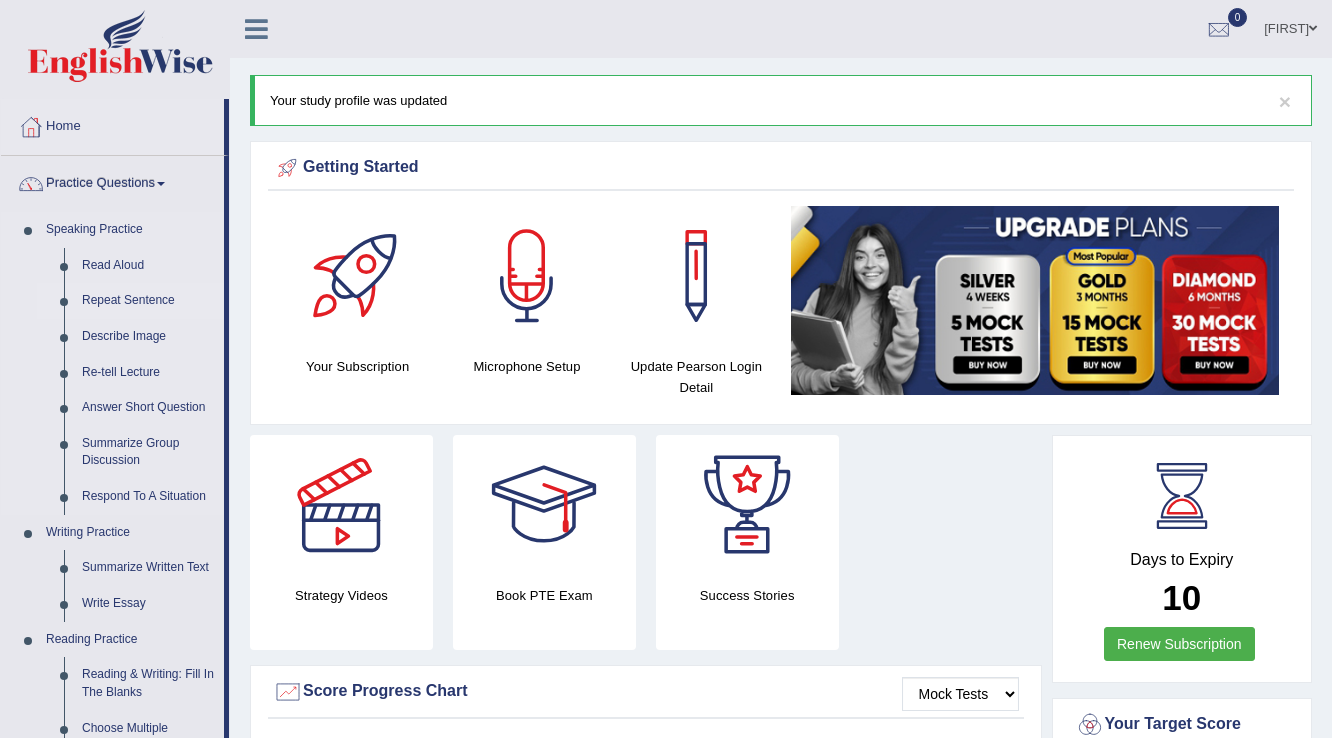 click on "Repeat Sentence" at bounding box center [148, 301] 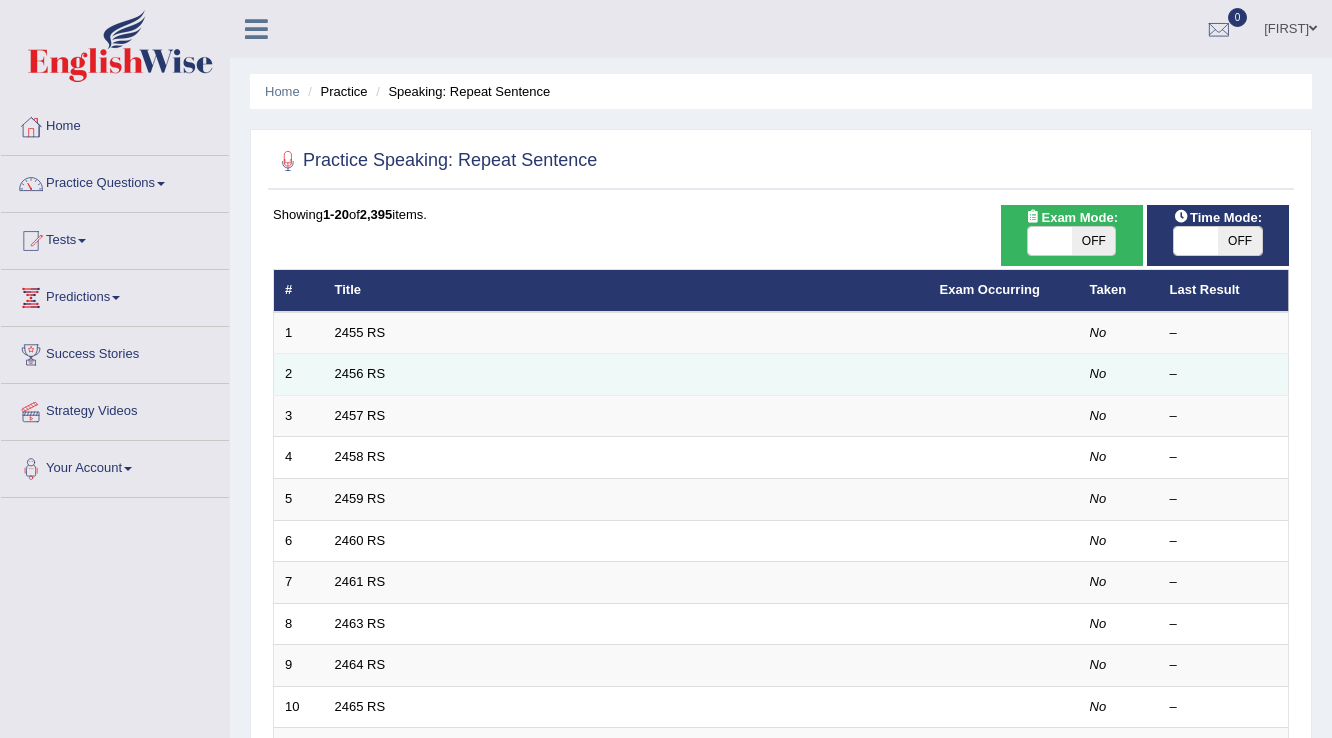 scroll, scrollTop: 0, scrollLeft: 0, axis: both 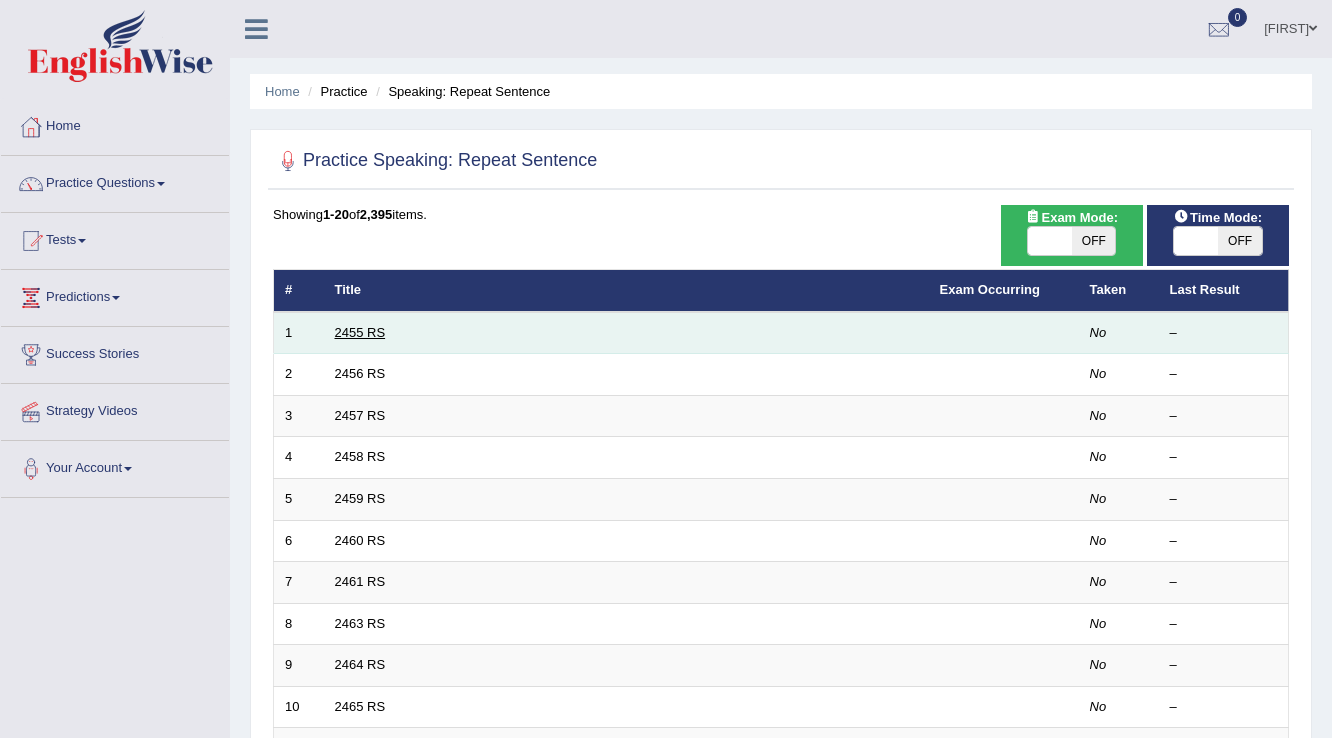 click on "2455 RS" at bounding box center [360, 332] 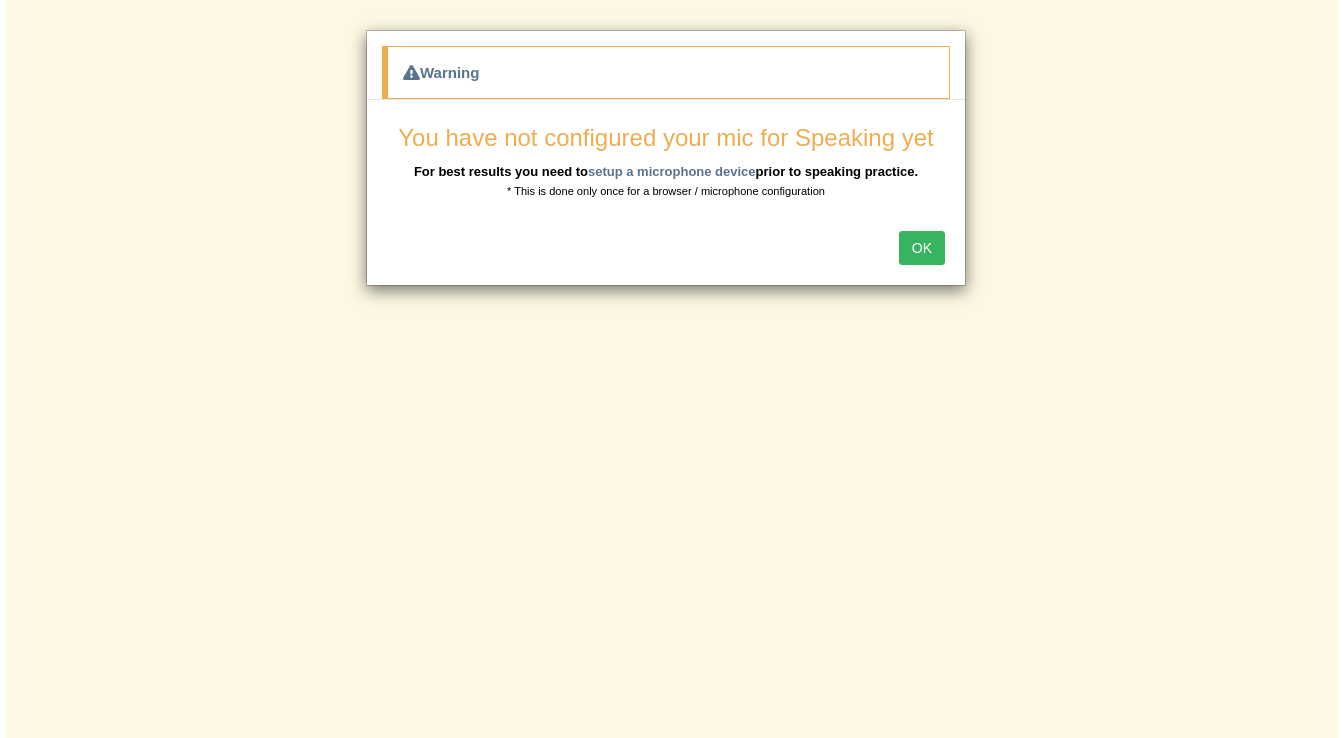 scroll, scrollTop: 0, scrollLeft: 0, axis: both 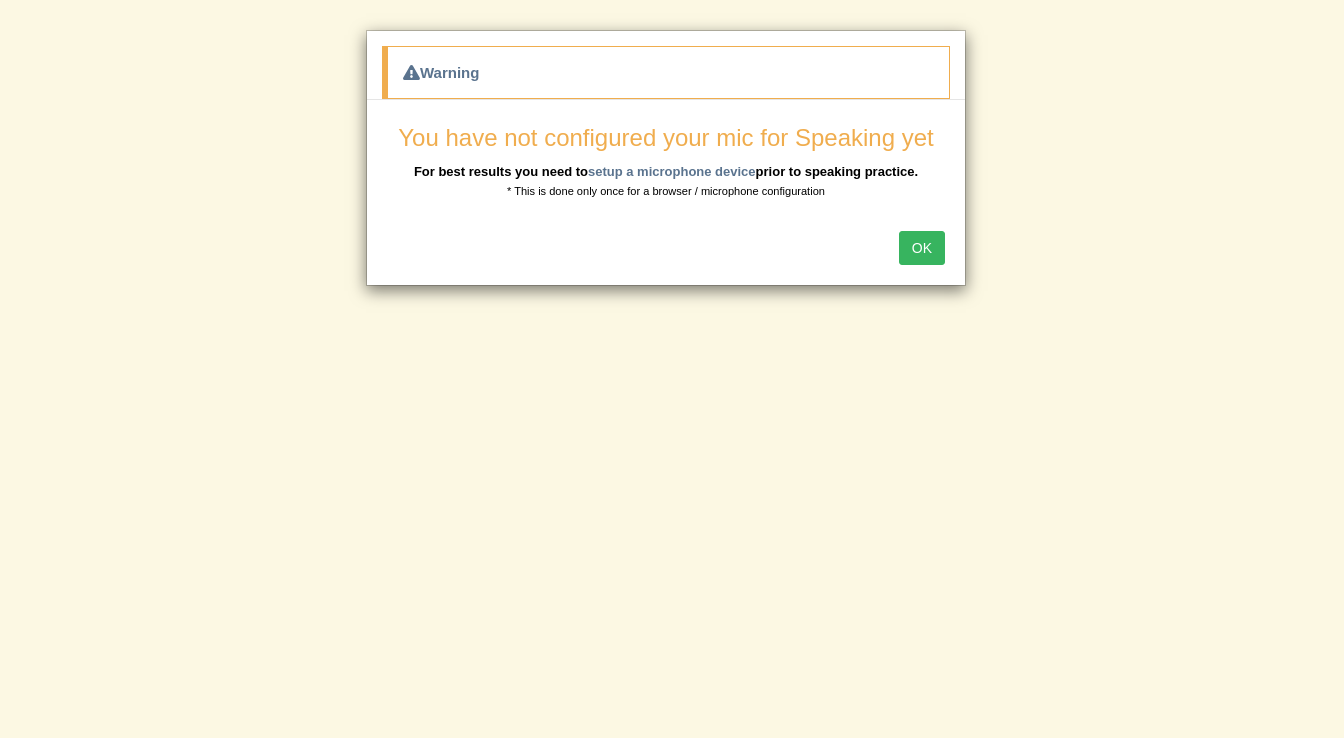 click on "OK" at bounding box center [922, 248] 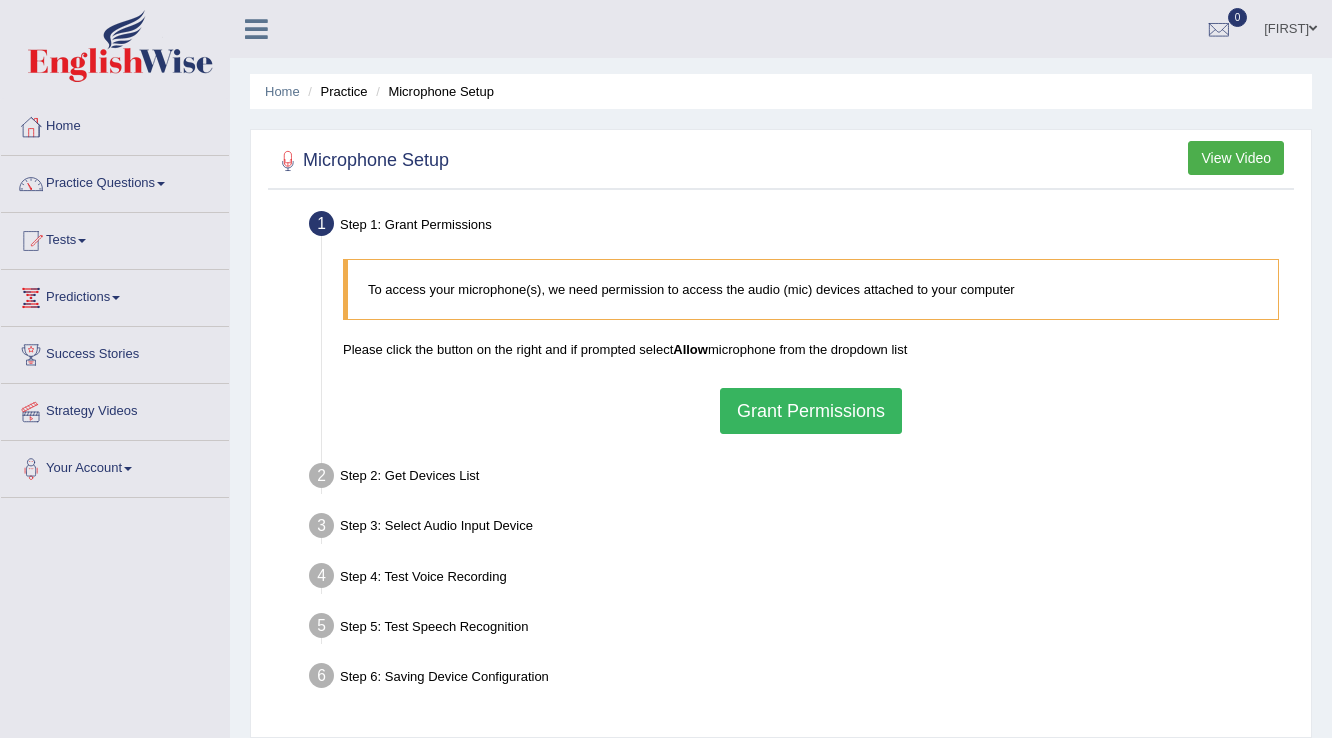 scroll, scrollTop: 0, scrollLeft: 0, axis: both 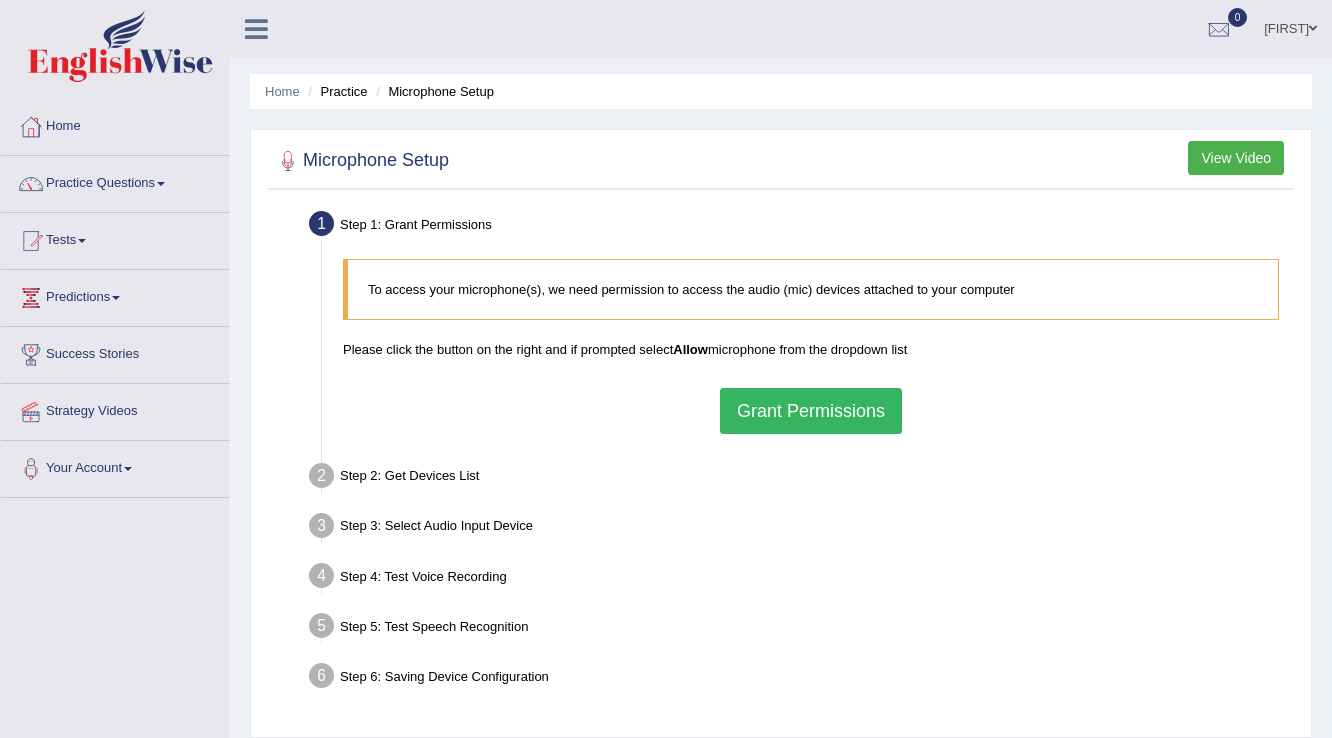 click on "Grant Permissions" at bounding box center (811, 411) 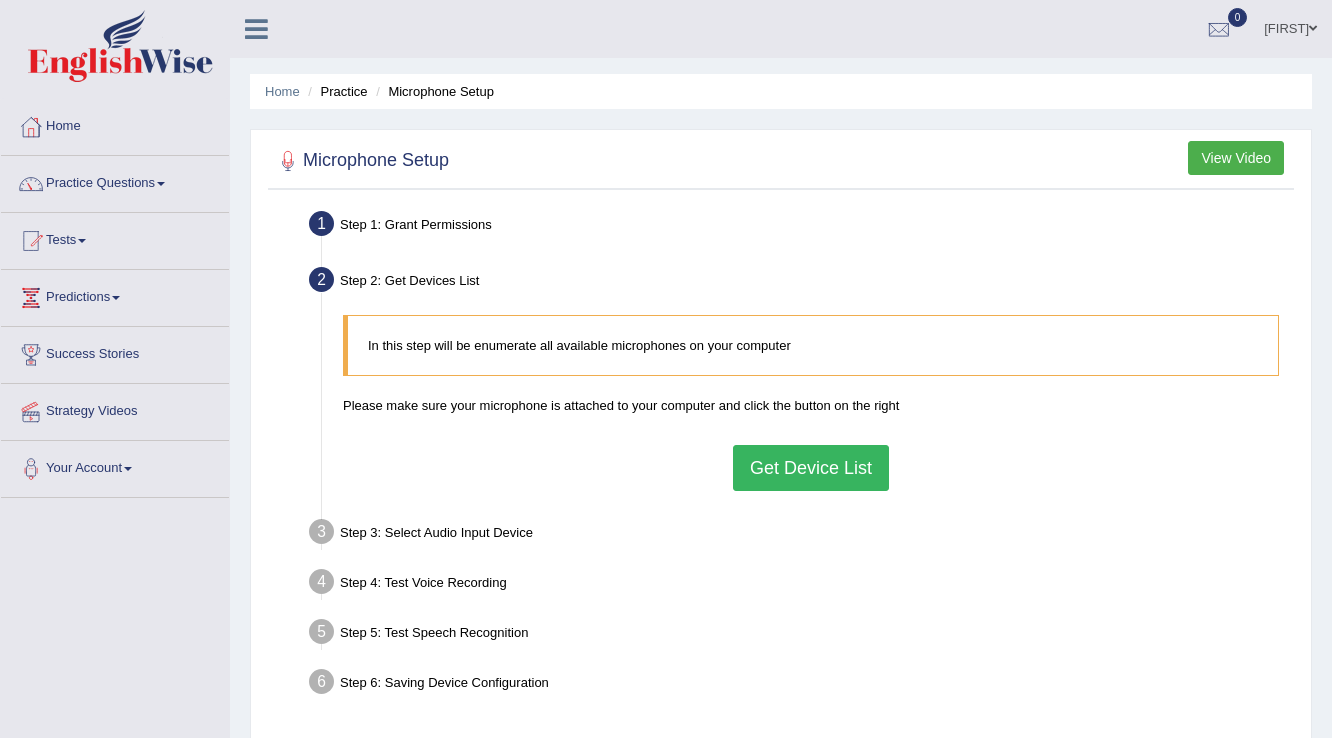 click on "Get Device List" at bounding box center (811, 468) 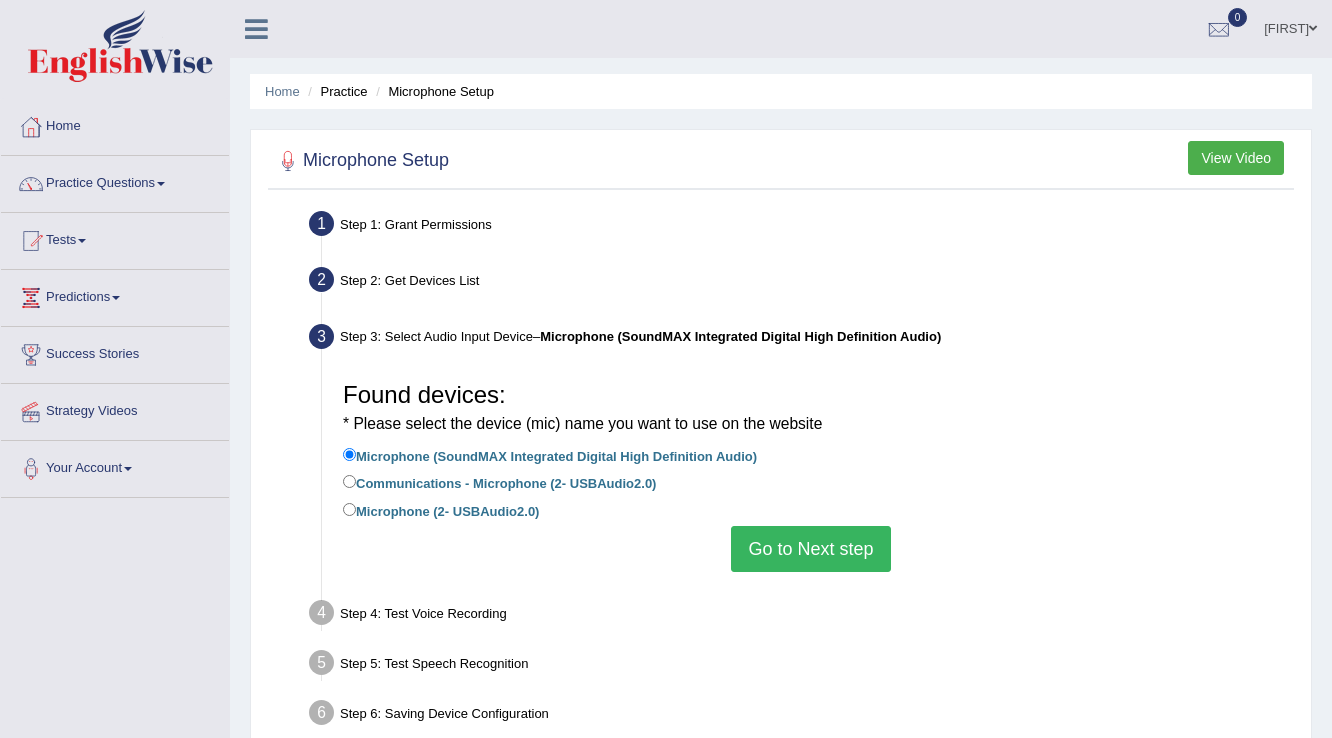 click on "Go to Next step" at bounding box center (810, 549) 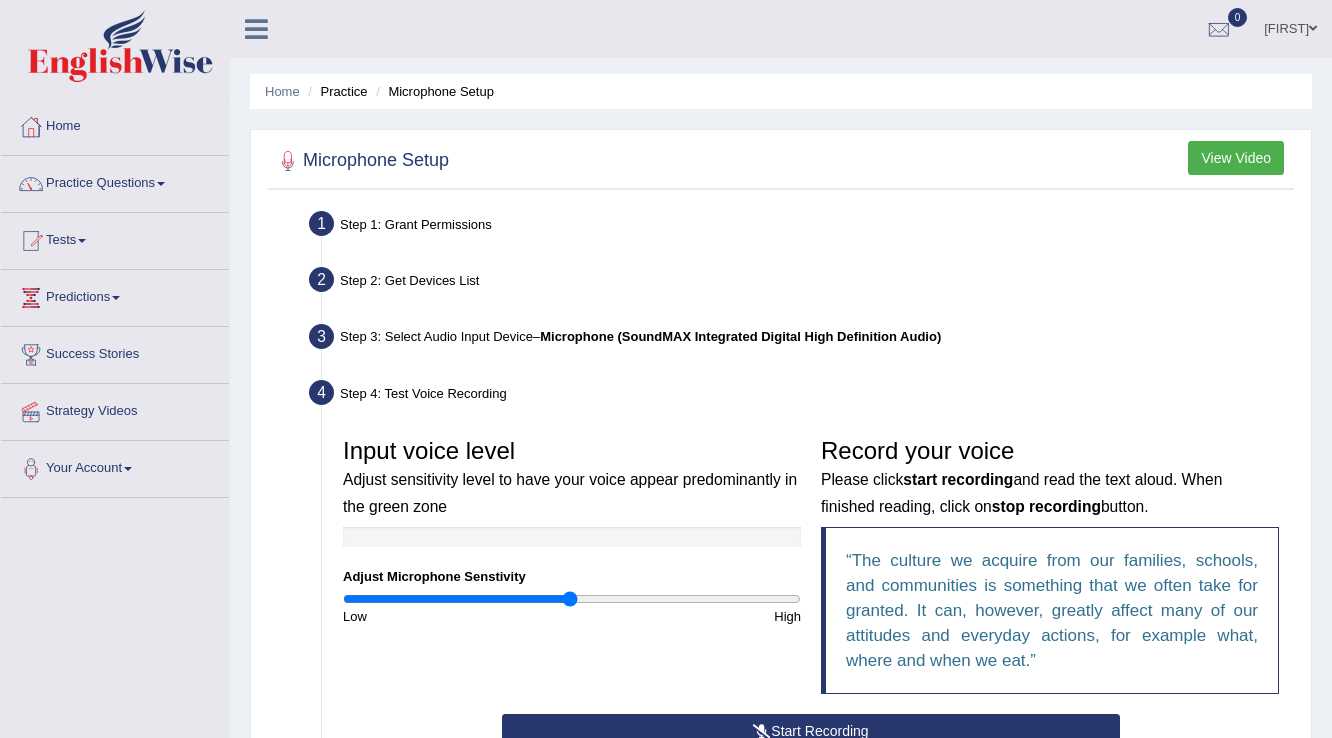 scroll, scrollTop: 80, scrollLeft: 0, axis: vertical 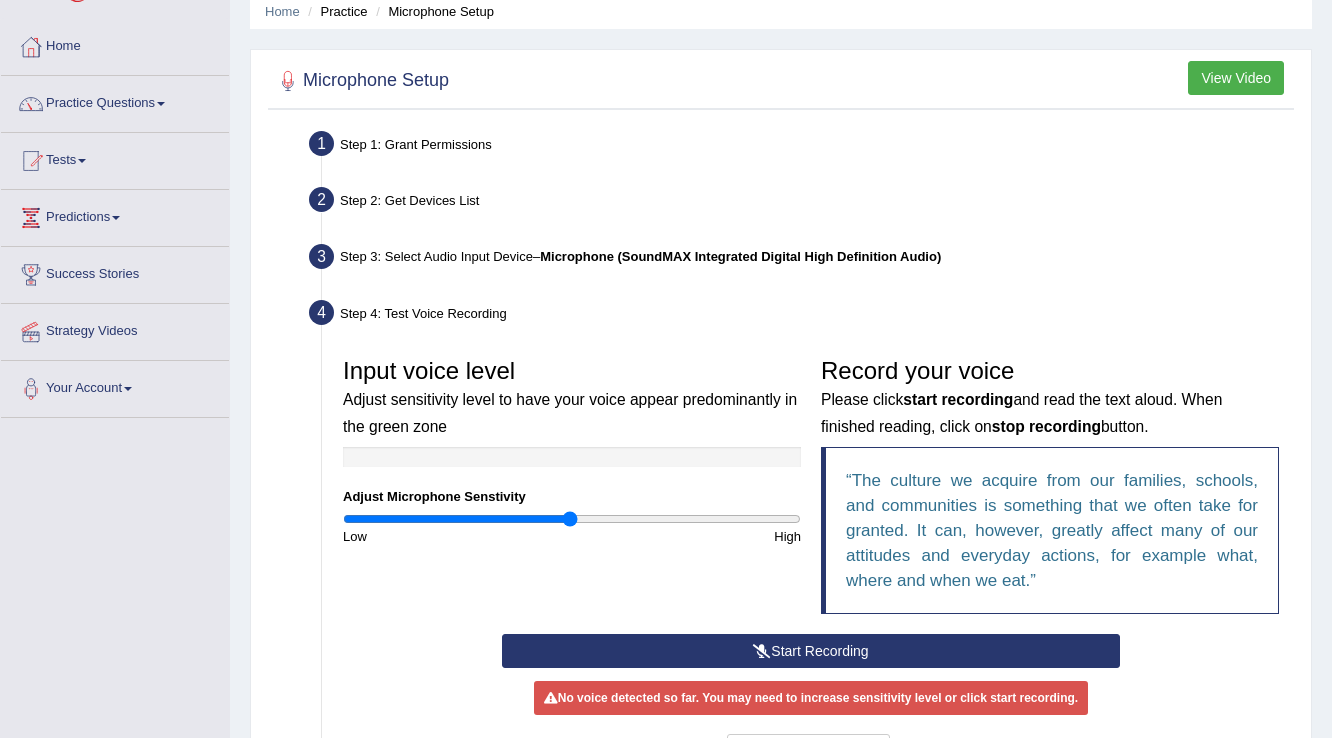 click on "Start Recording" at bounding box center (810, 651) 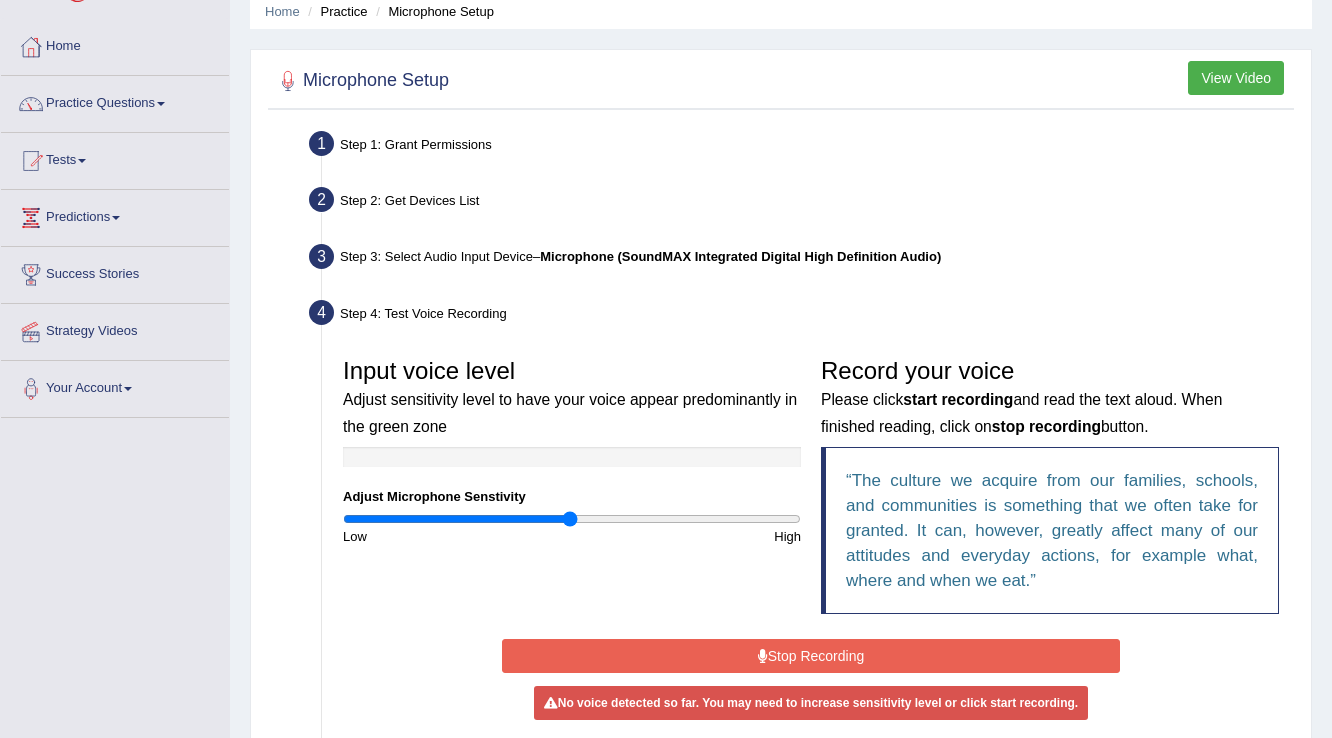 click on "Stop Recording" at bounding box center [810, 656] 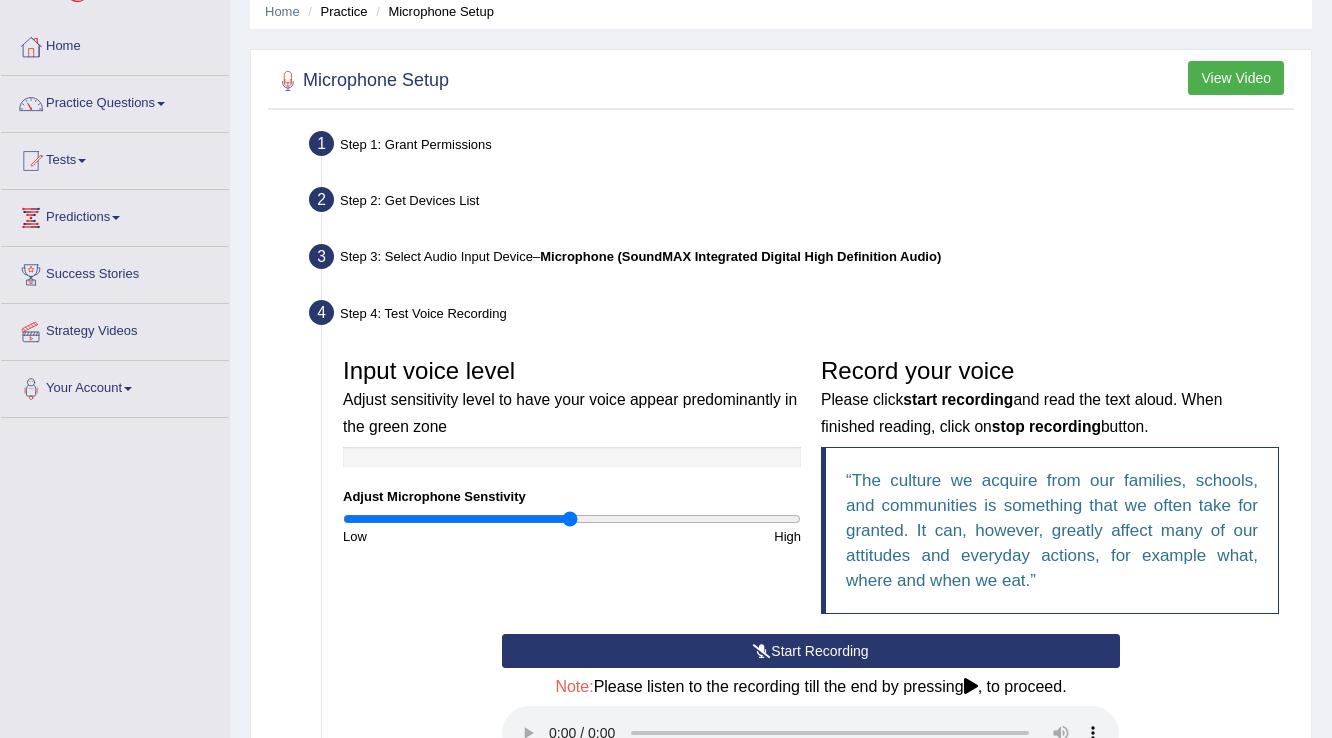 scroll, scrollTop: 160, scrollLeft: 0, axis: vertical 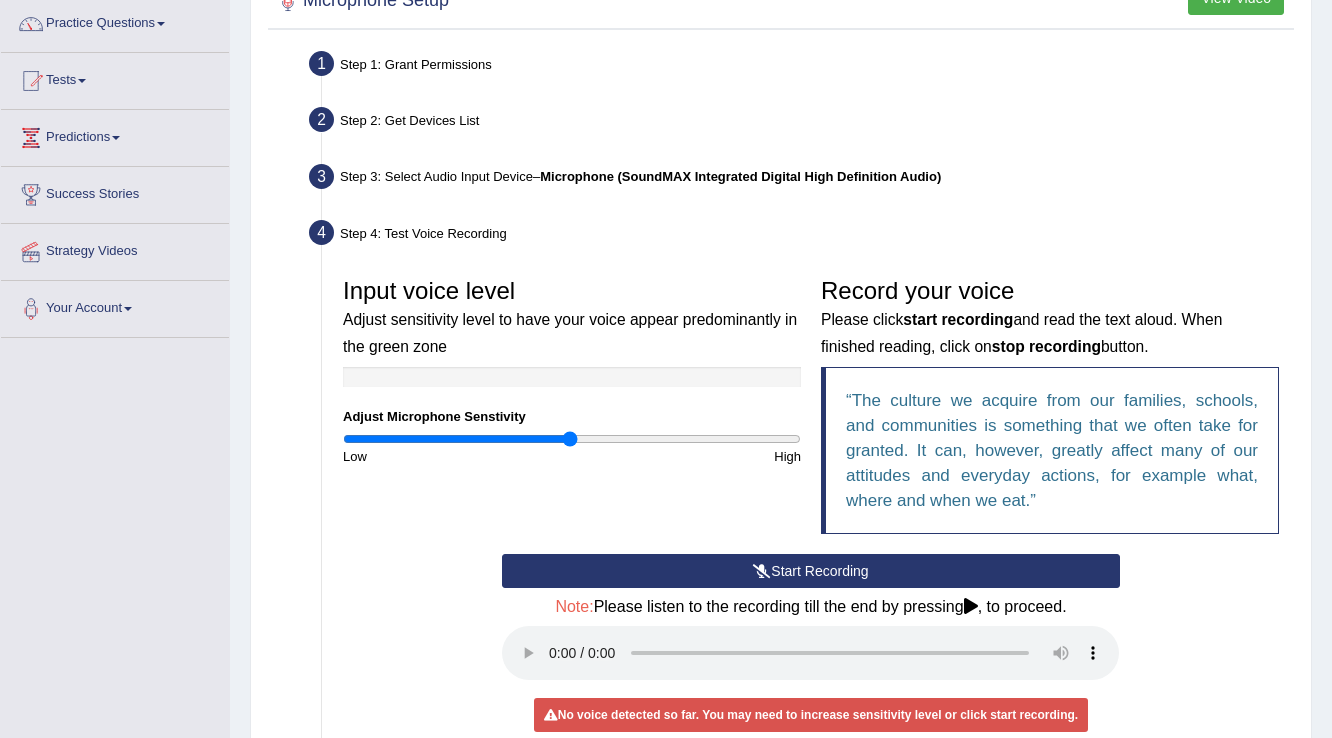 click on "Start Recording" at bounding box center [810, 571] 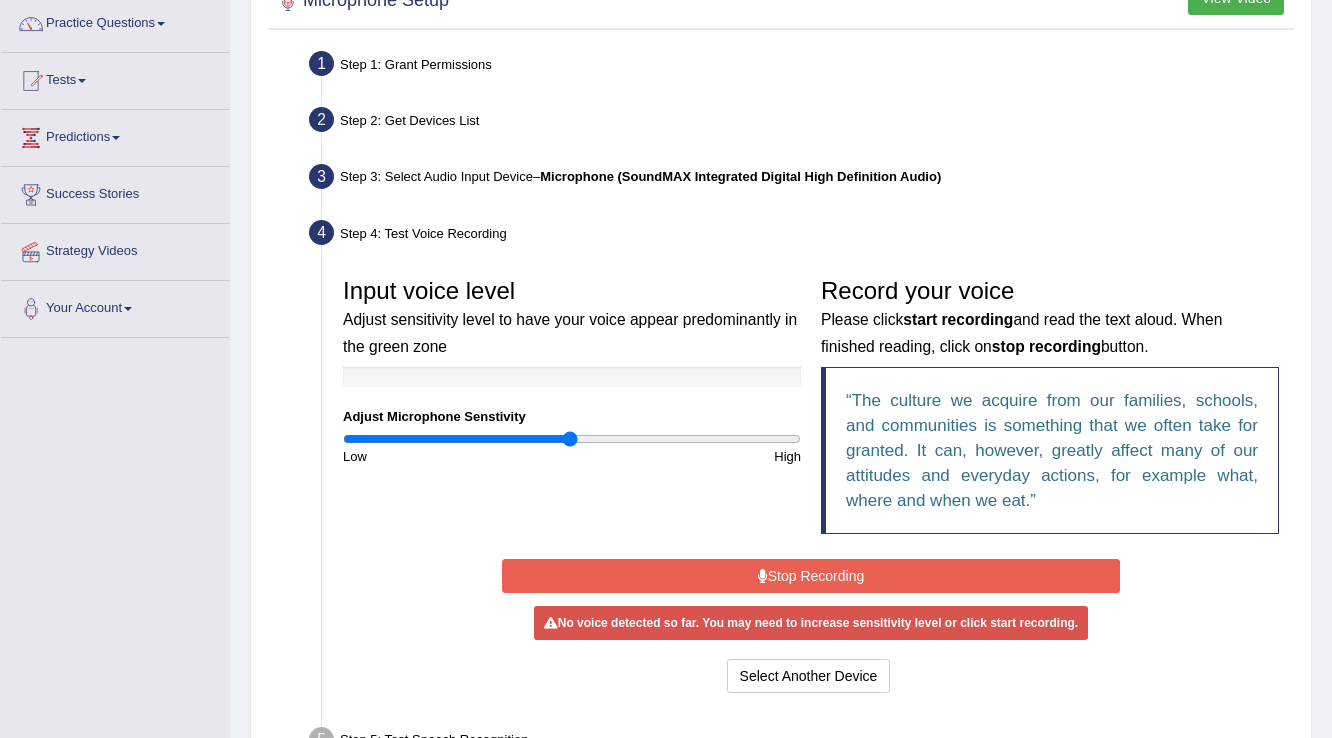 click on "Stop Recording" at bounding box center (810, 576) 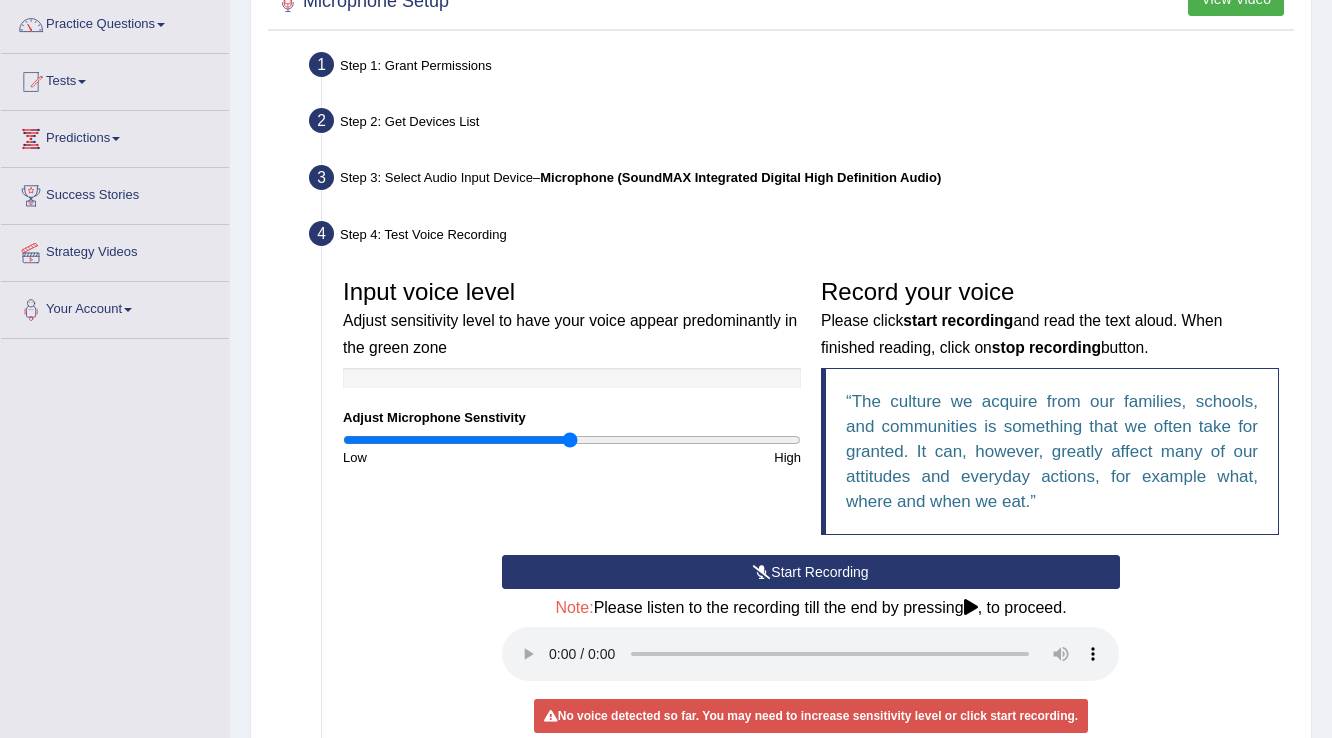 scroll, scrollTop: 240, scrollLeft: 0, axis: vertical 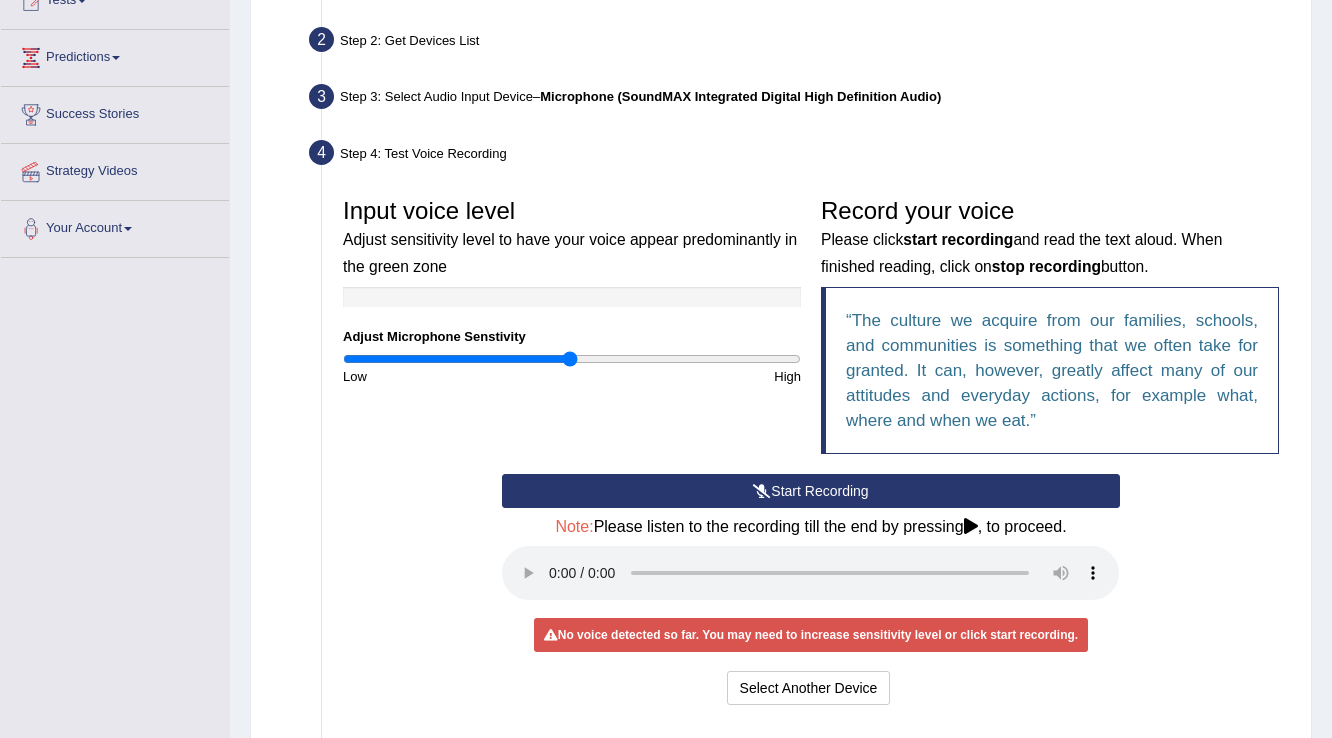 click on "Input voice level   Adjust sensitivity level to have your voice appear predominantly in the green zone     Adjust Microphone Senstivity     Low   High   Record your voice Please click  start recording  and read the text aloud. When finished reading, click on  stop recording  button.   The culture we acquire from our families, schools, and communities is something that we often take for granted. It can, however, greatly affect many of our attitudes and everyday actions, for example what, where and when we eat." at bounding box center [811, 331] 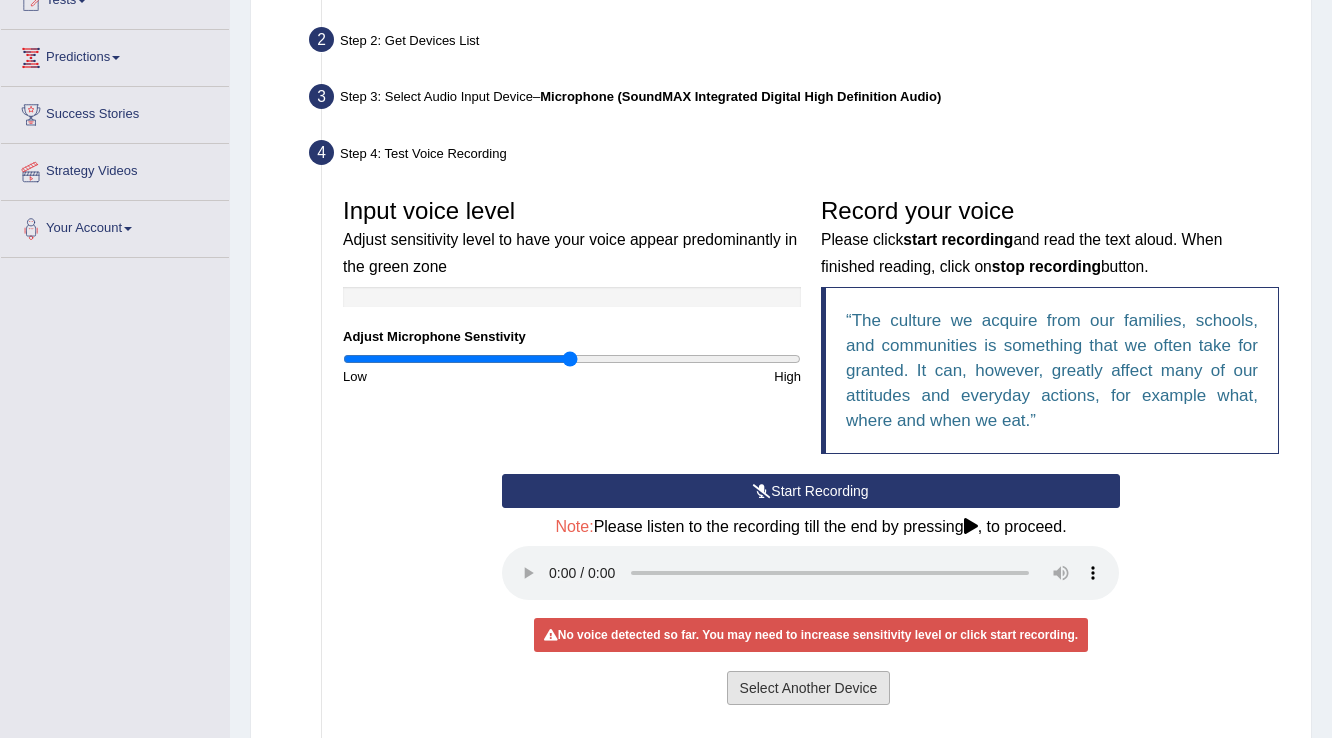 click on "Select Another Device" at bounding box center [809, 688] 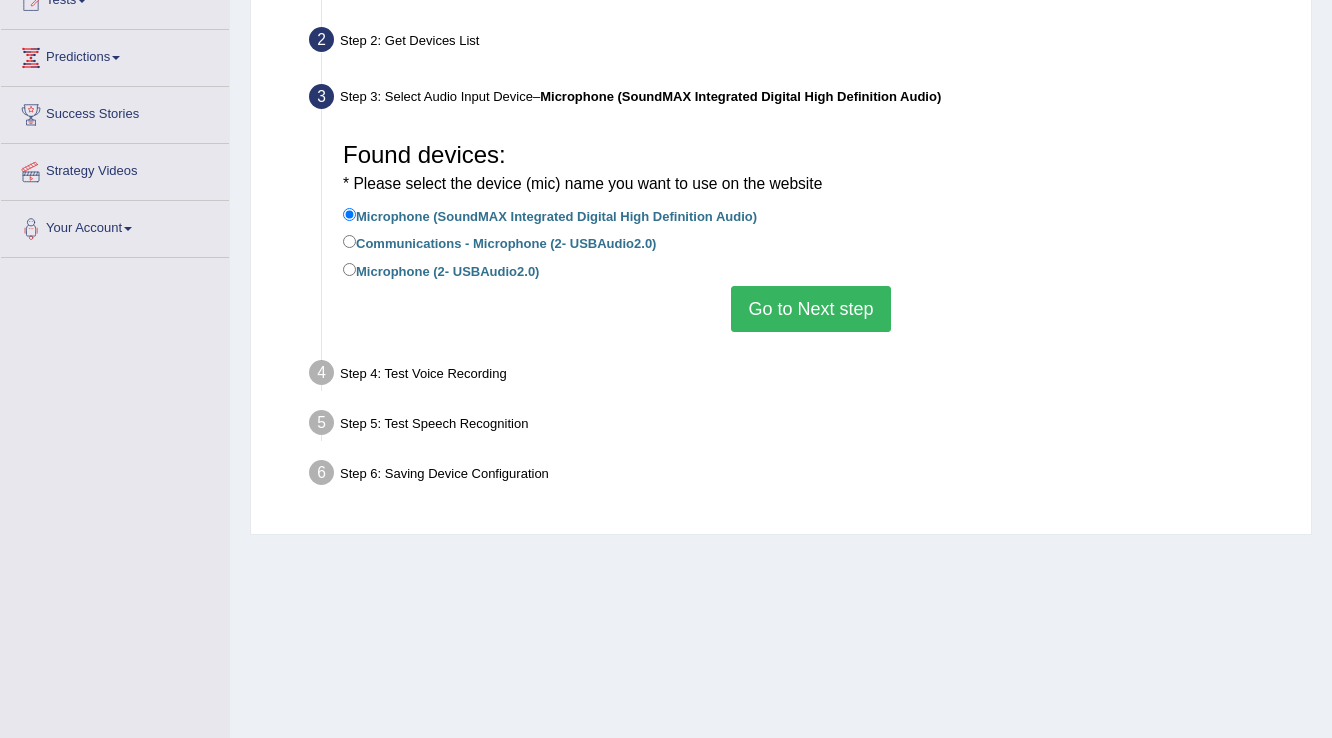 click on "Communications - Microphone (2- USBAudio2.0)" at bounding box center [499, 242] 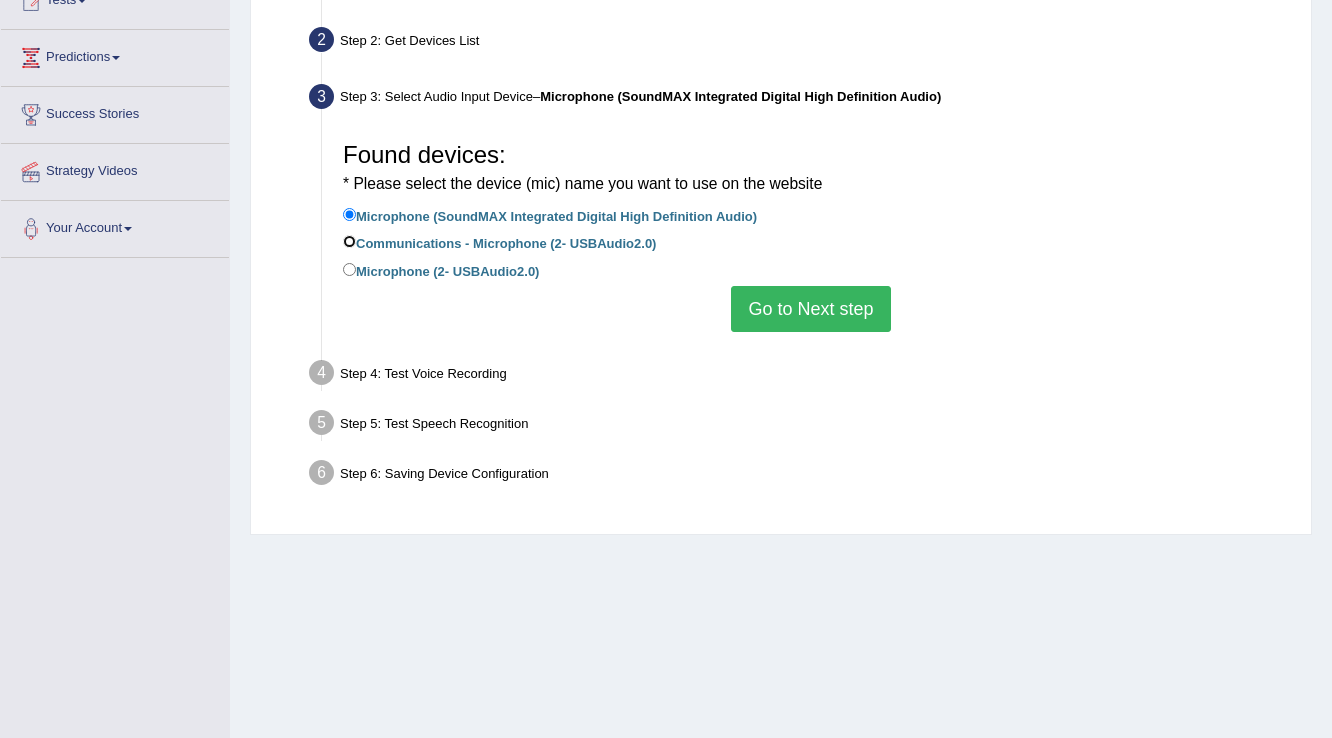 radio on "true" 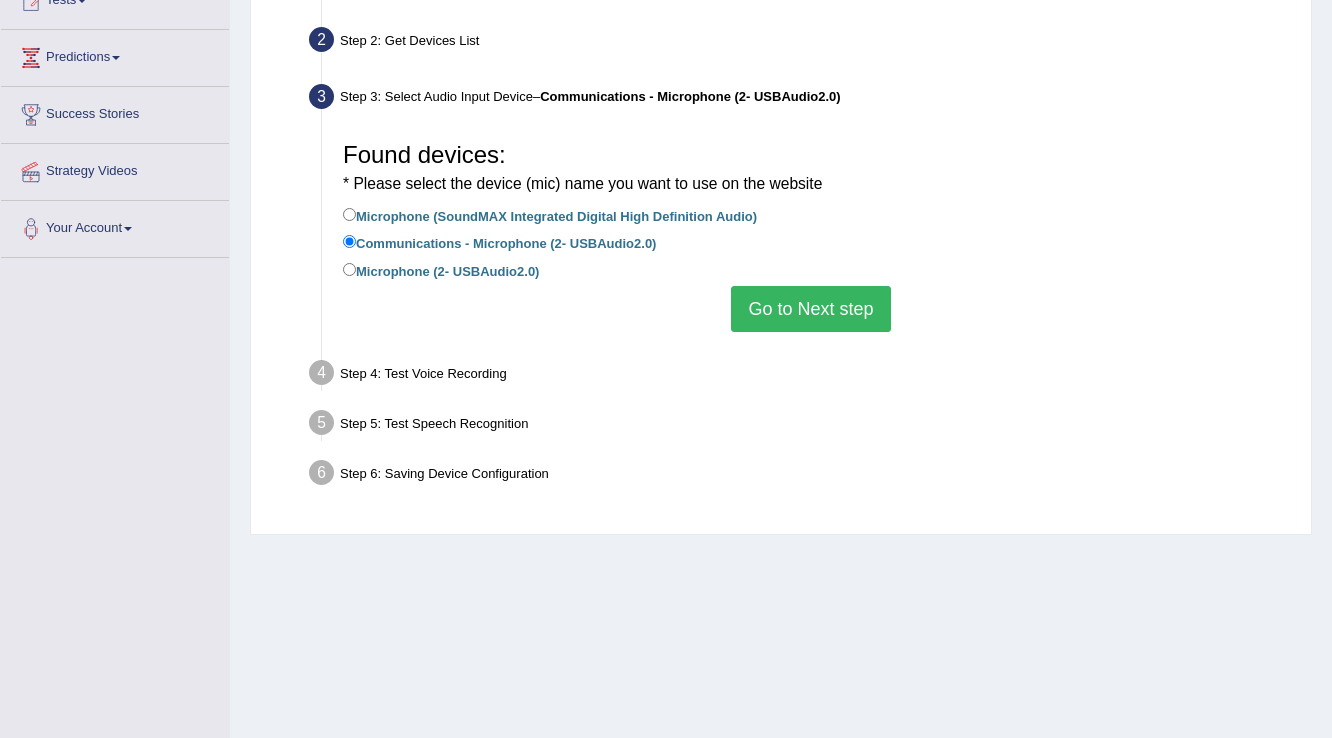 click on "Go to Next step" at bounding box center (810, 309) 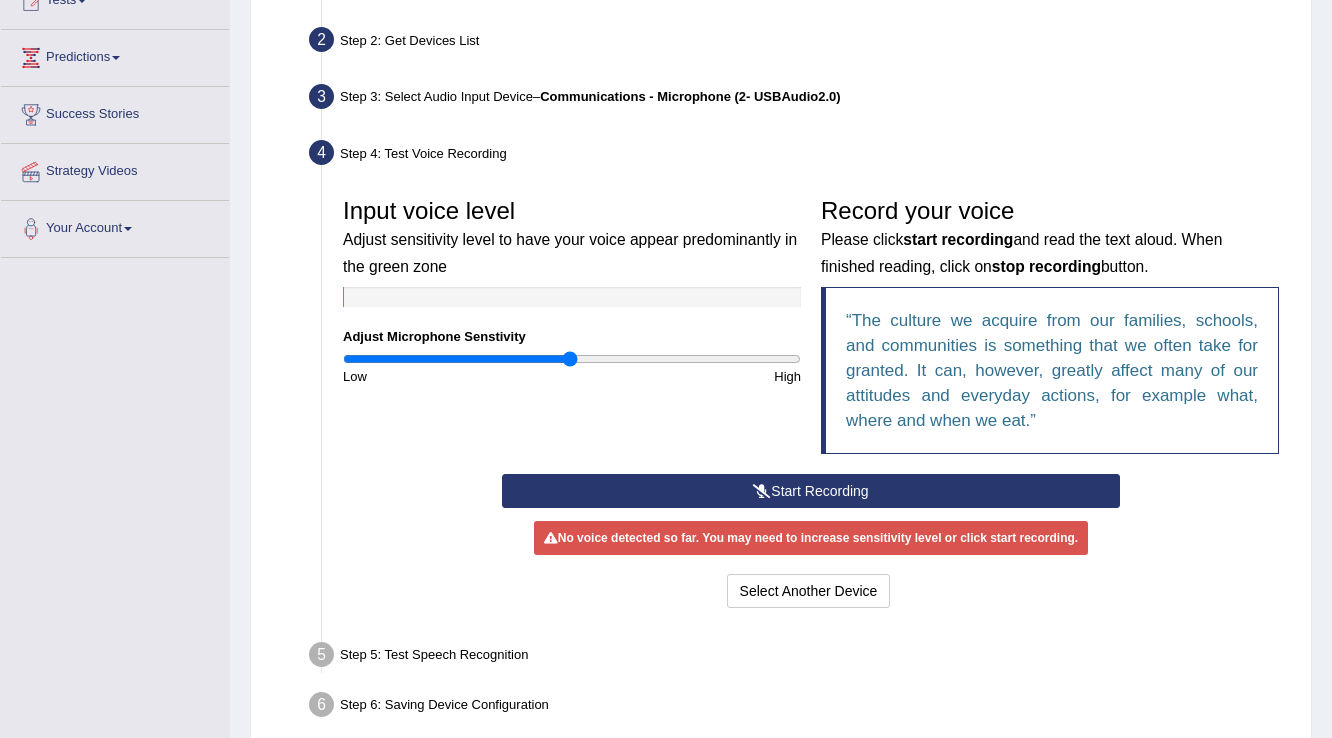 click on "Start Recording" at bounding box center (810, 491) 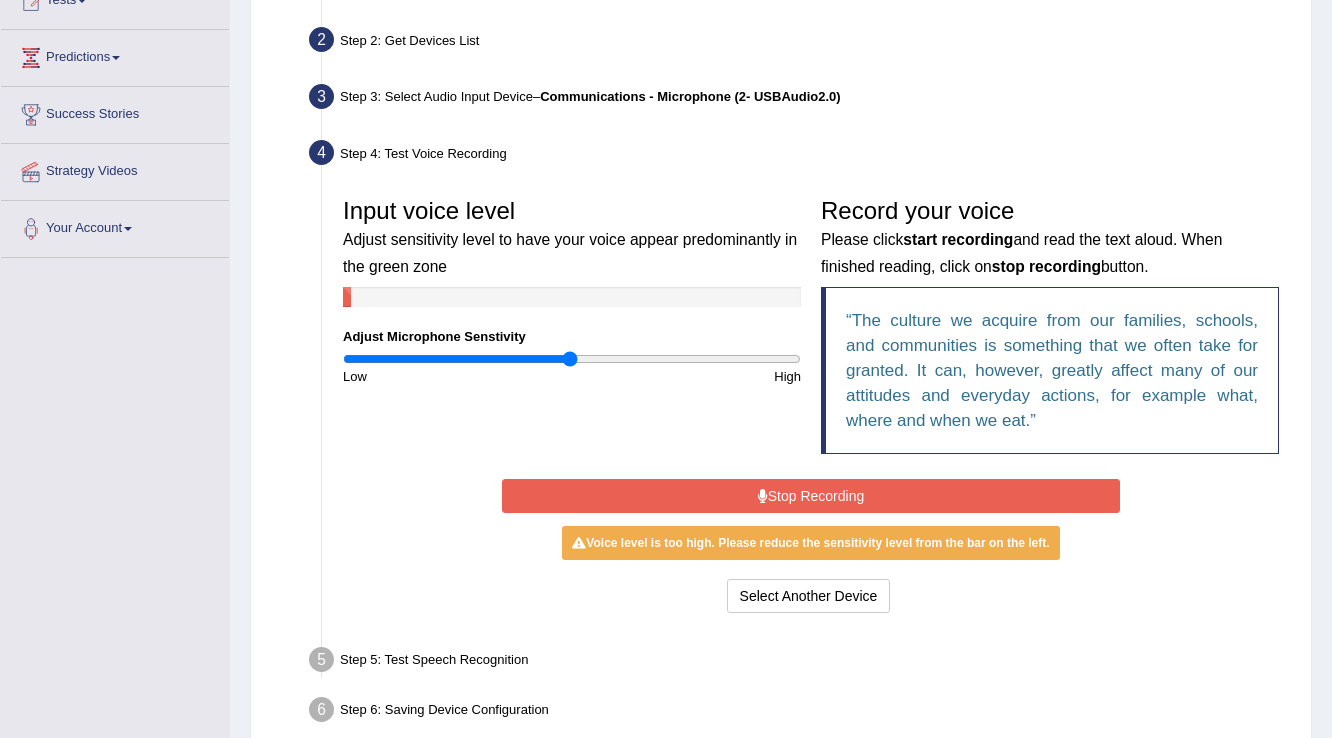 click on "Stop Recording" at bounding box center (810, 496) 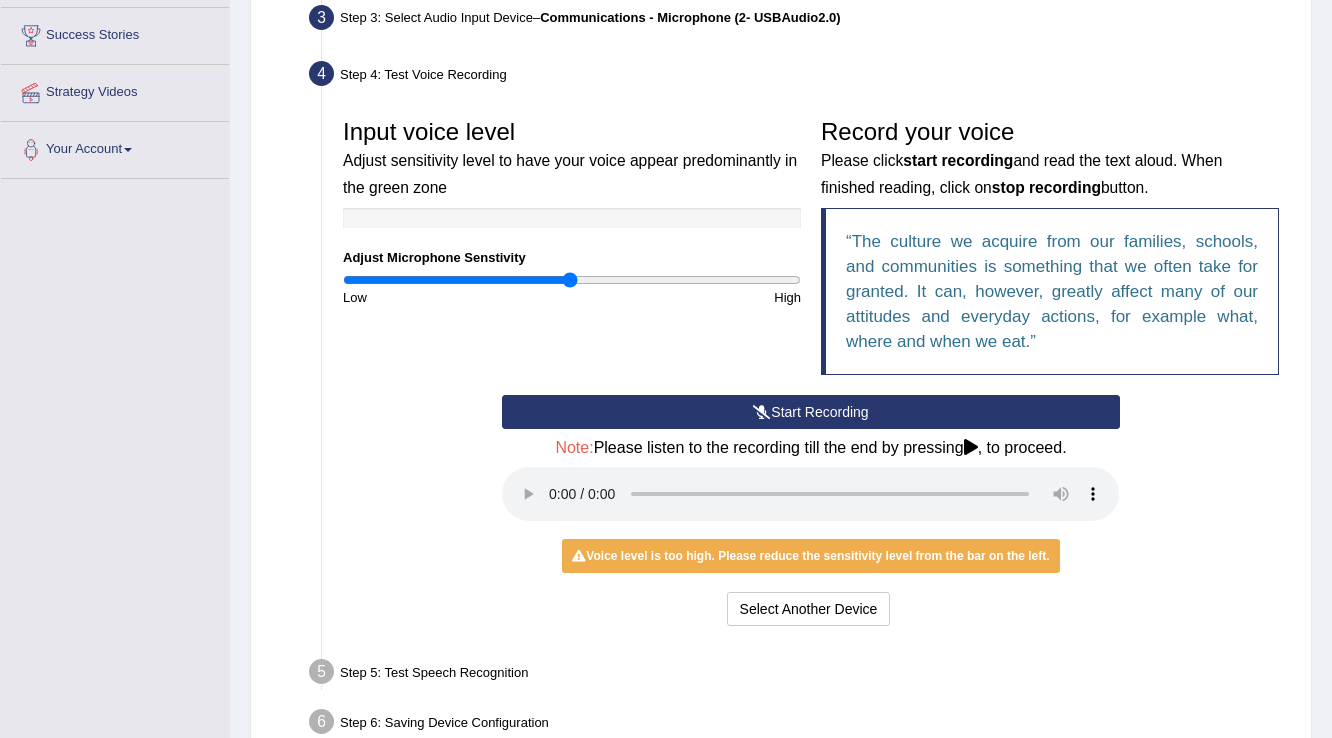 scroll, scrollTop: 320, scrollLeft: 0, axis: vertical 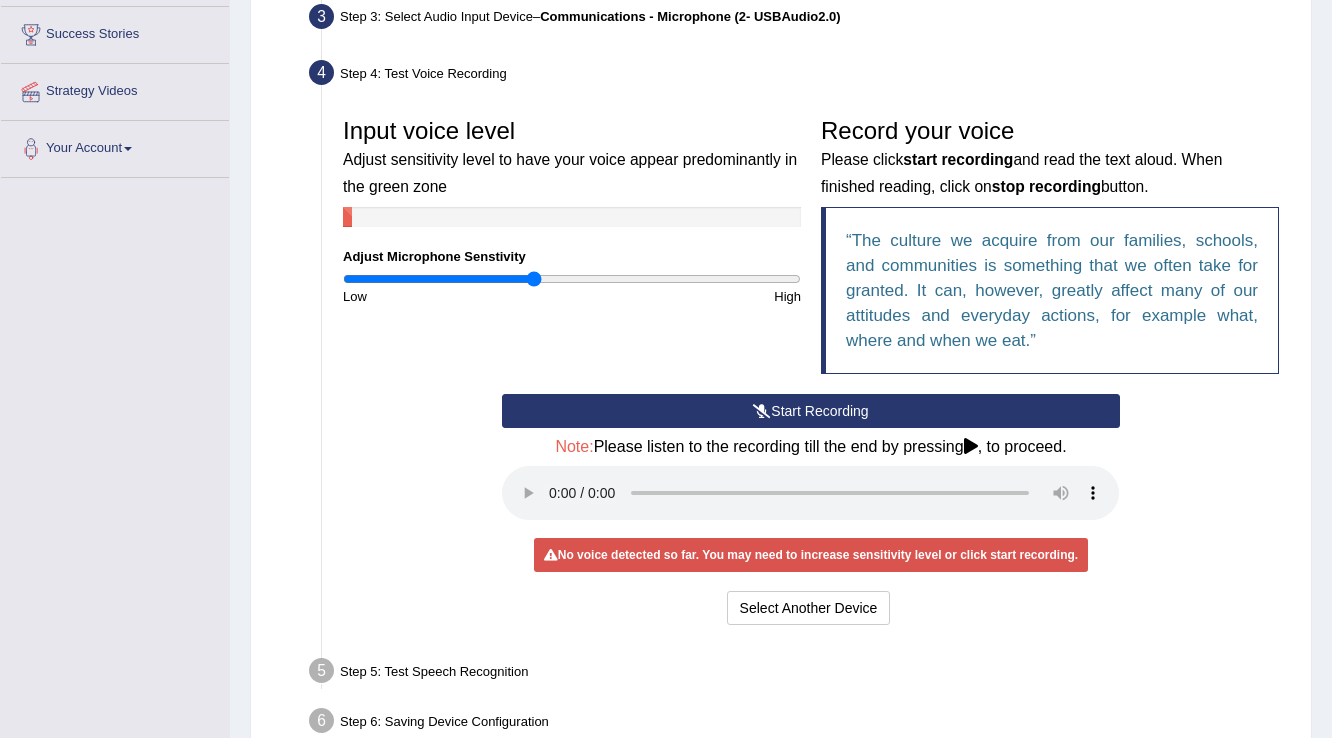 click at bounding box center [572, 279] 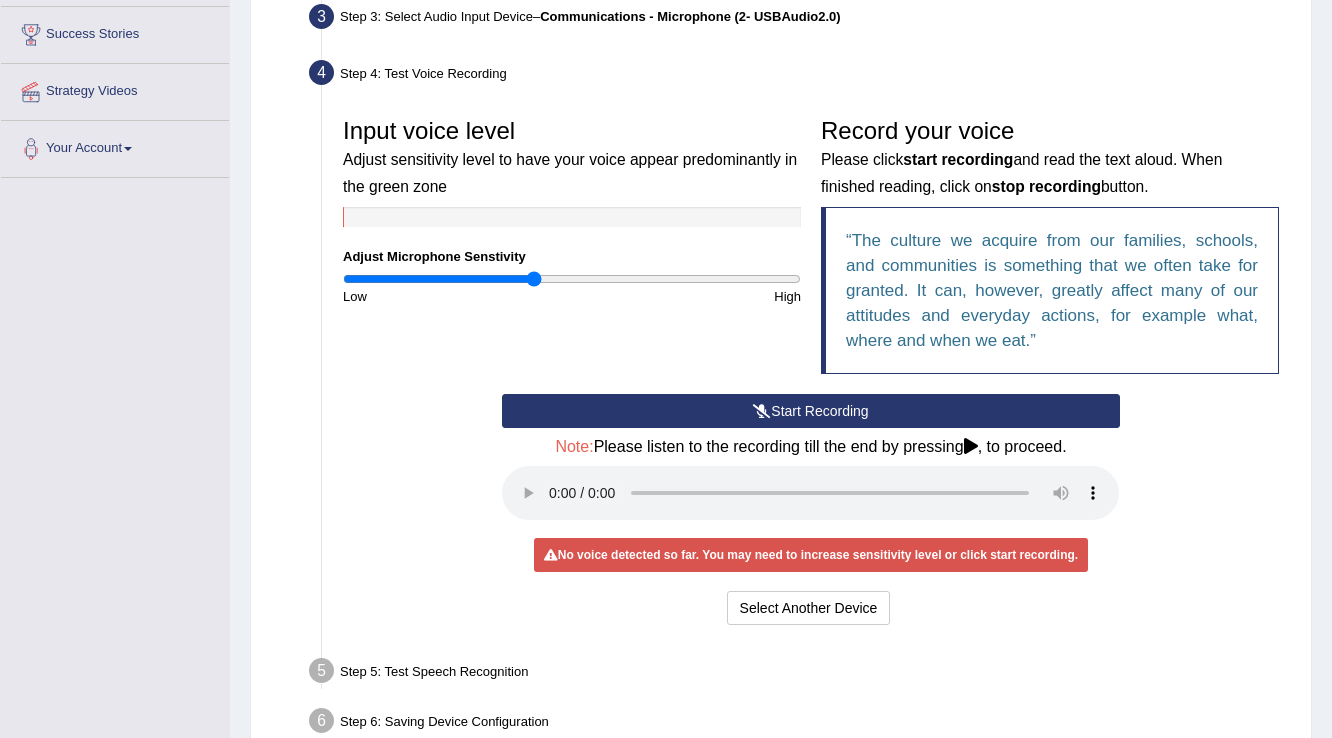 click on "Low" at bounding box center [452, 296] 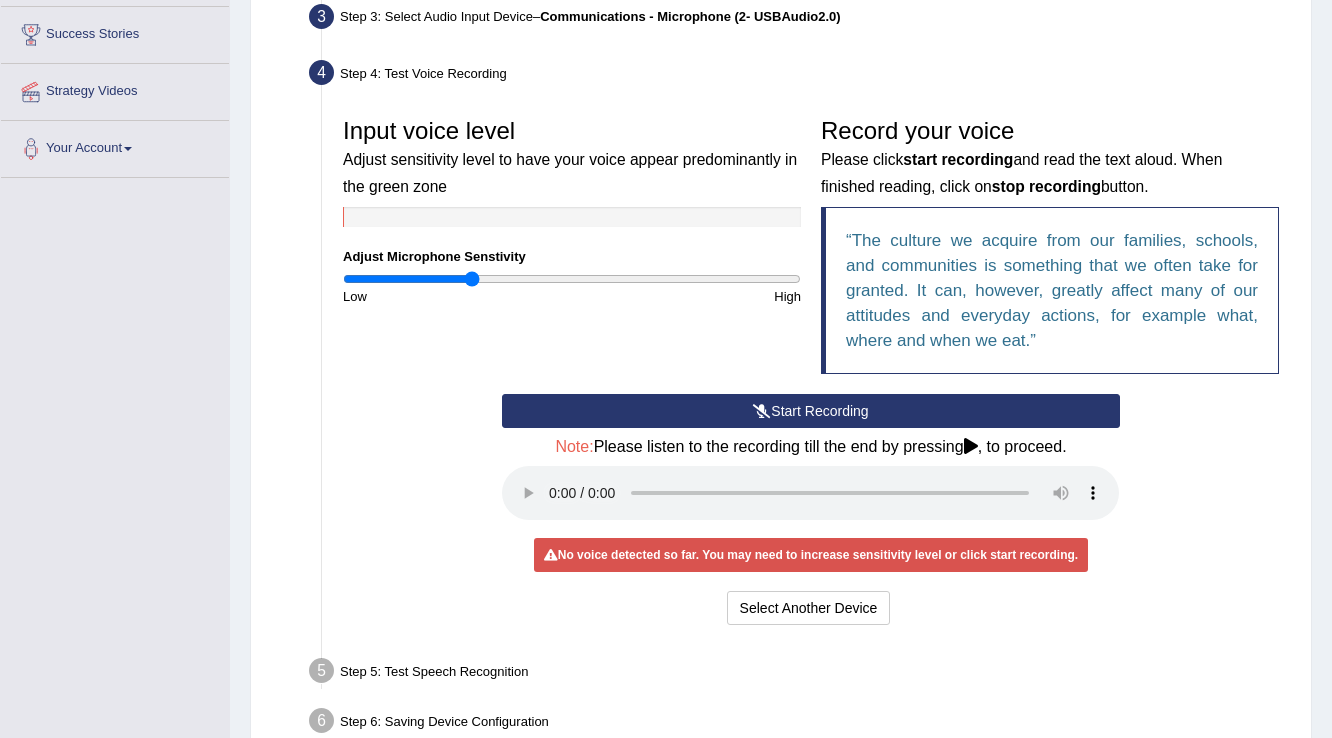 type on "0.56" 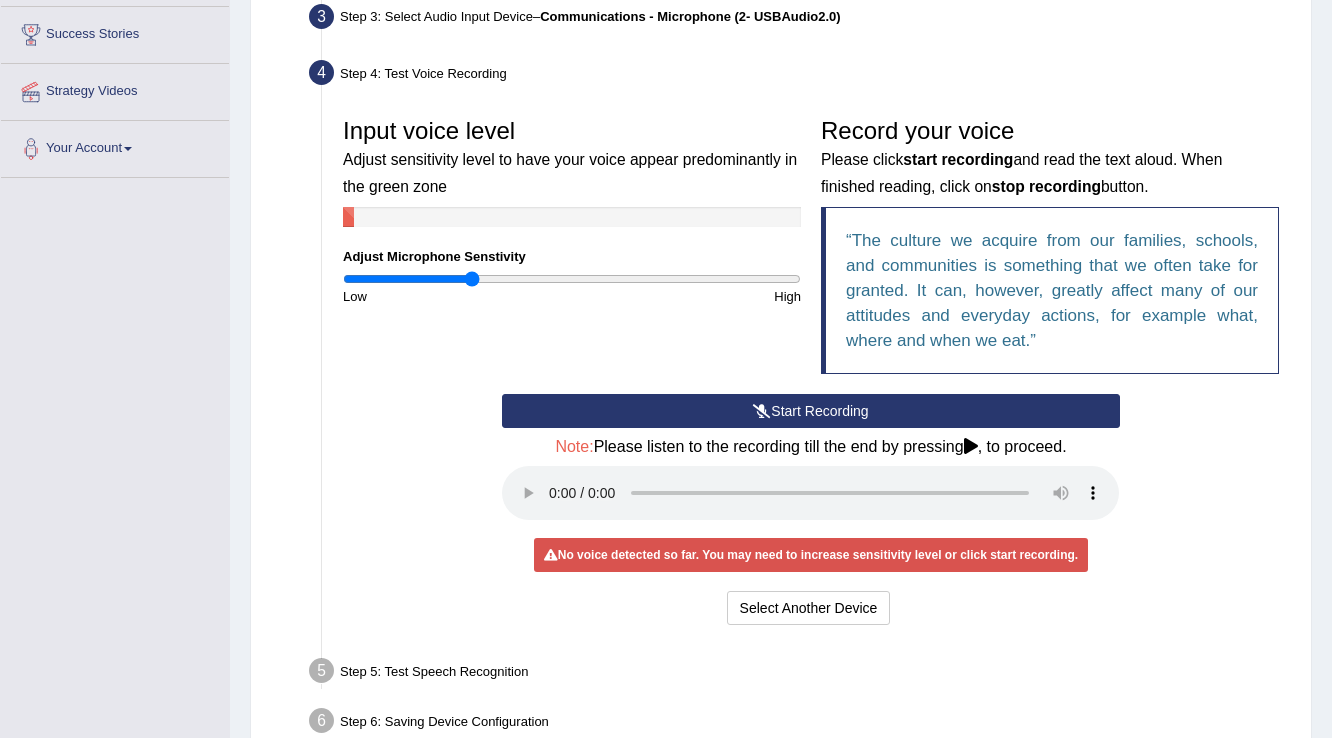 click on "Start Recording" at bounding box center (810, 411) 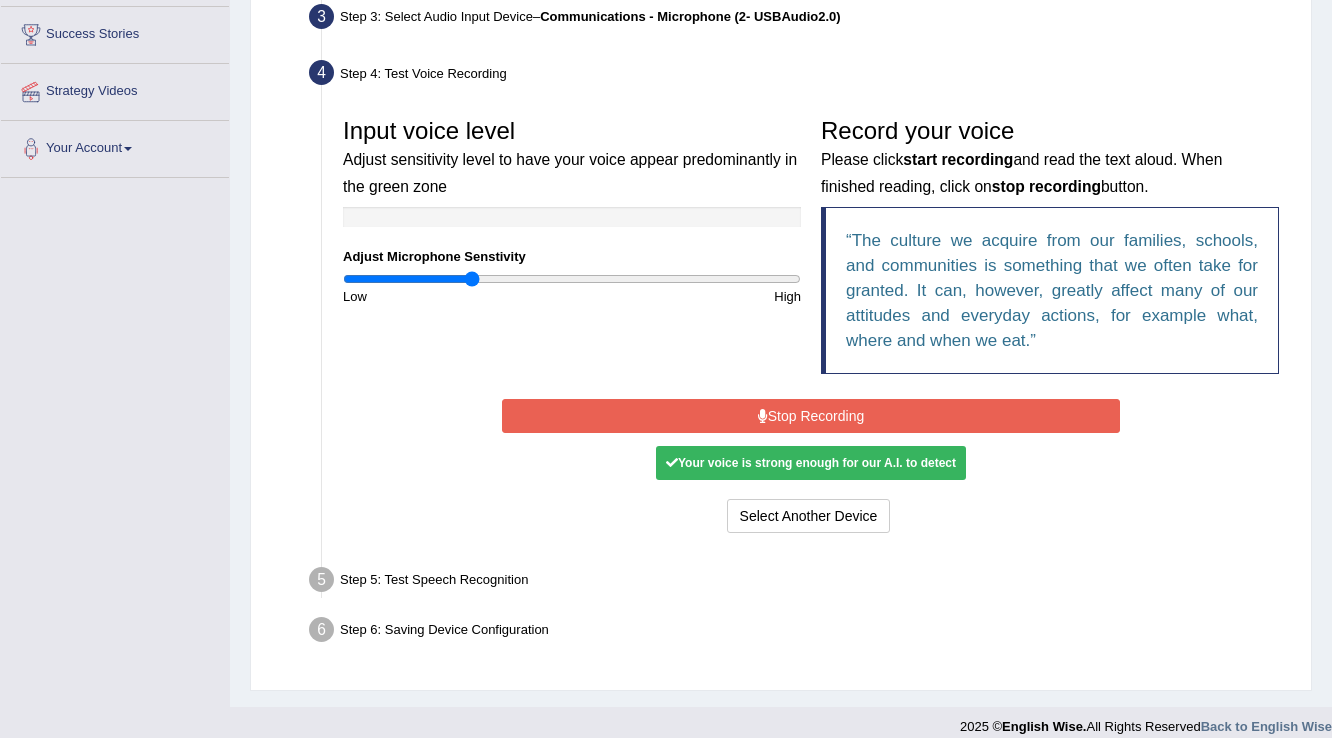 click on "Stop Recording" at bounding box center [810, 416] 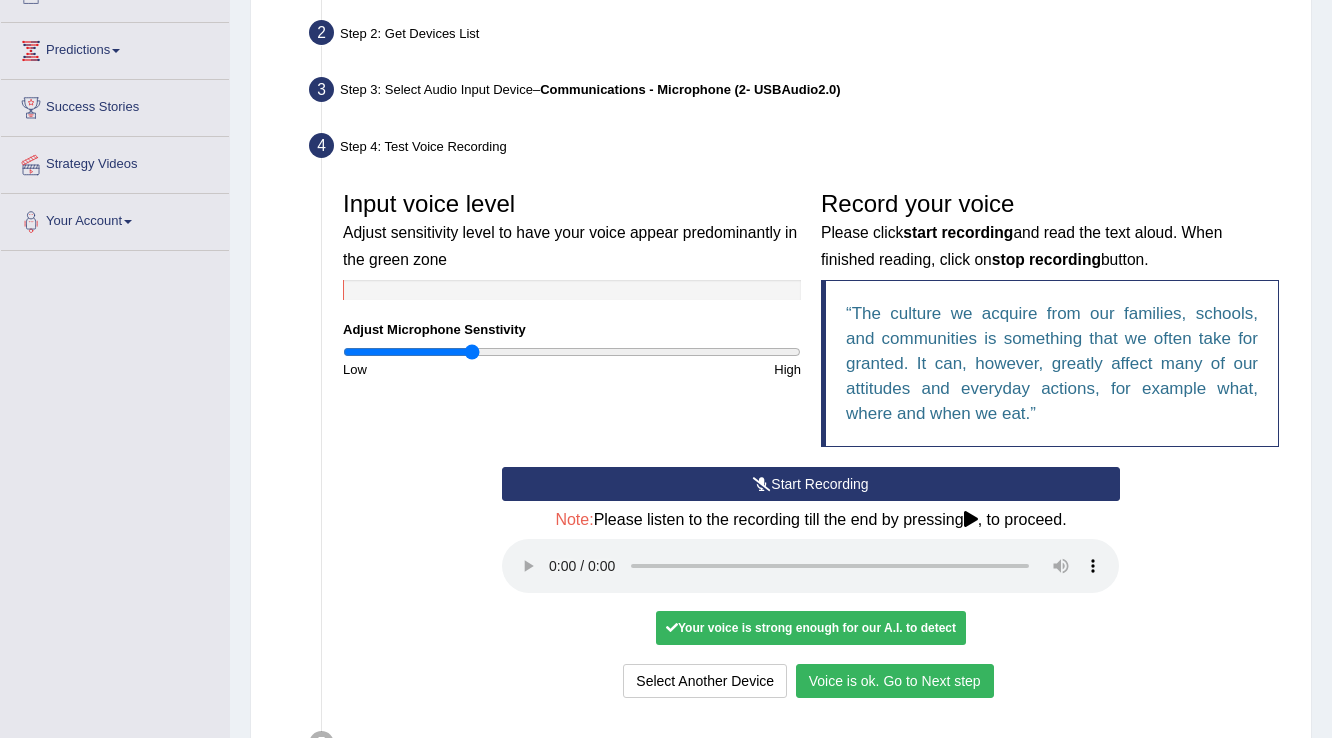 scroll, scrollTop: 320, scrollLeft: 0, axis: vertical 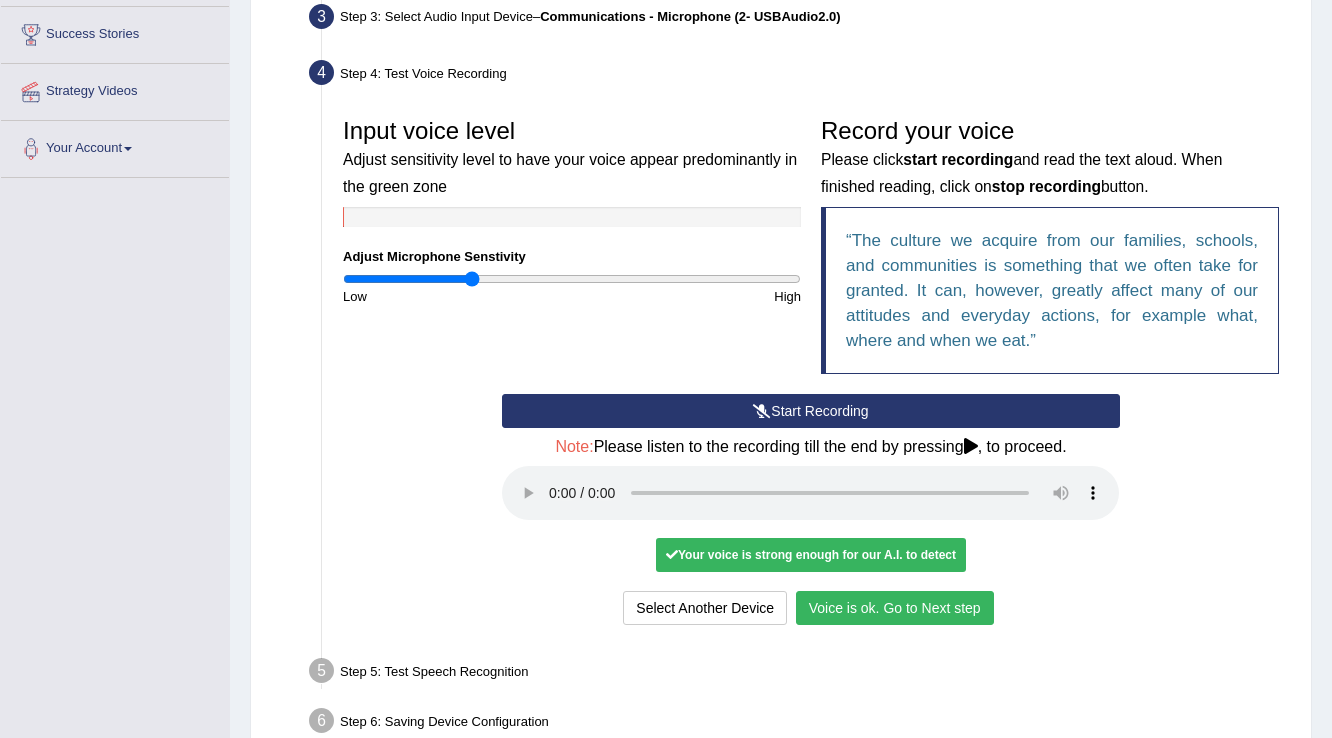 click on "Voice is ok. Go to Next step" at bounding box center [895, 608] 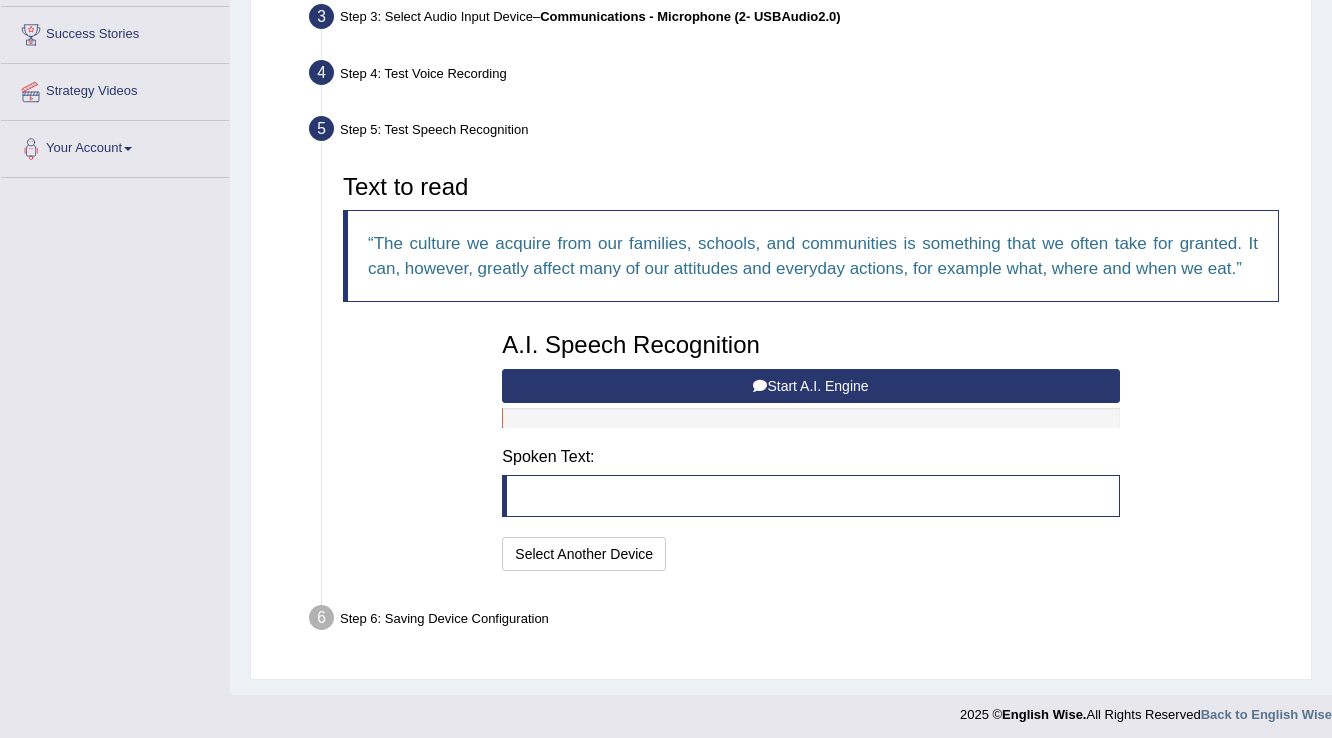click on "Start A.I. Engine" at bounding box center (810, 386) 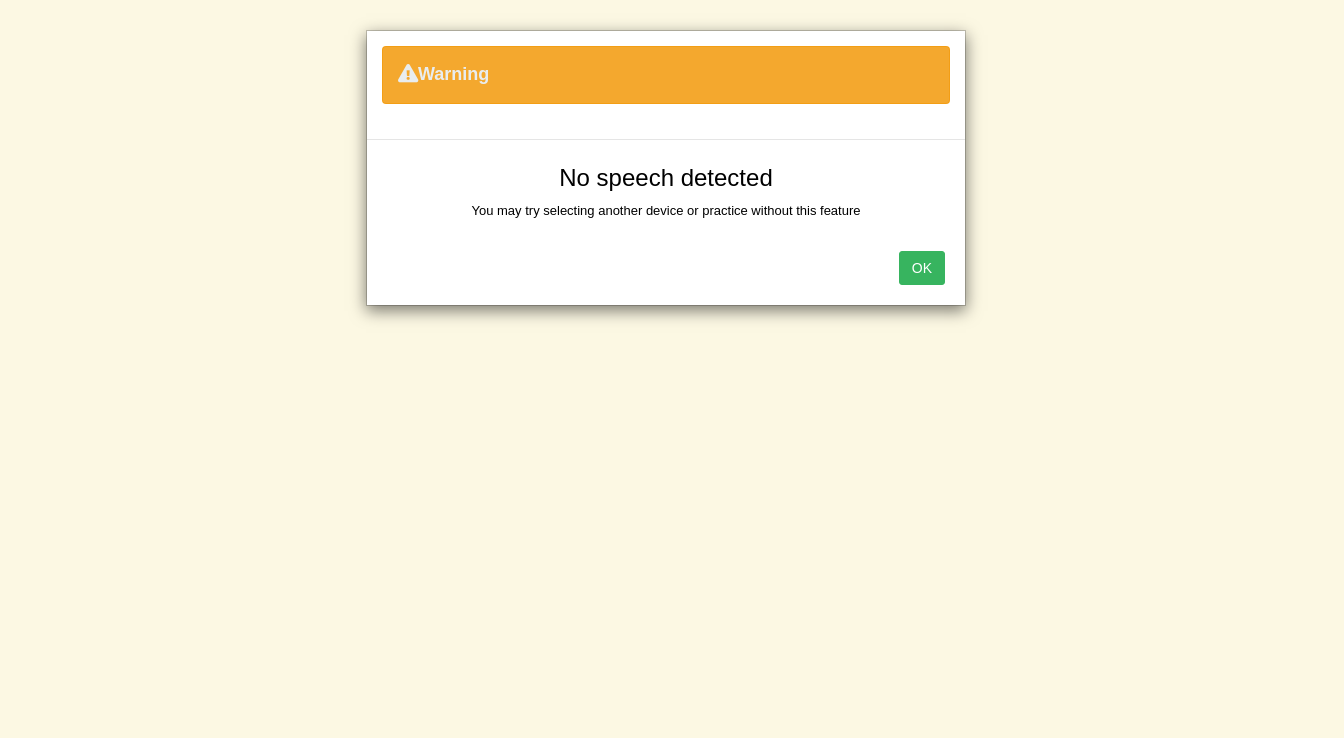 click on "OK" at bounding box center (666, 270) 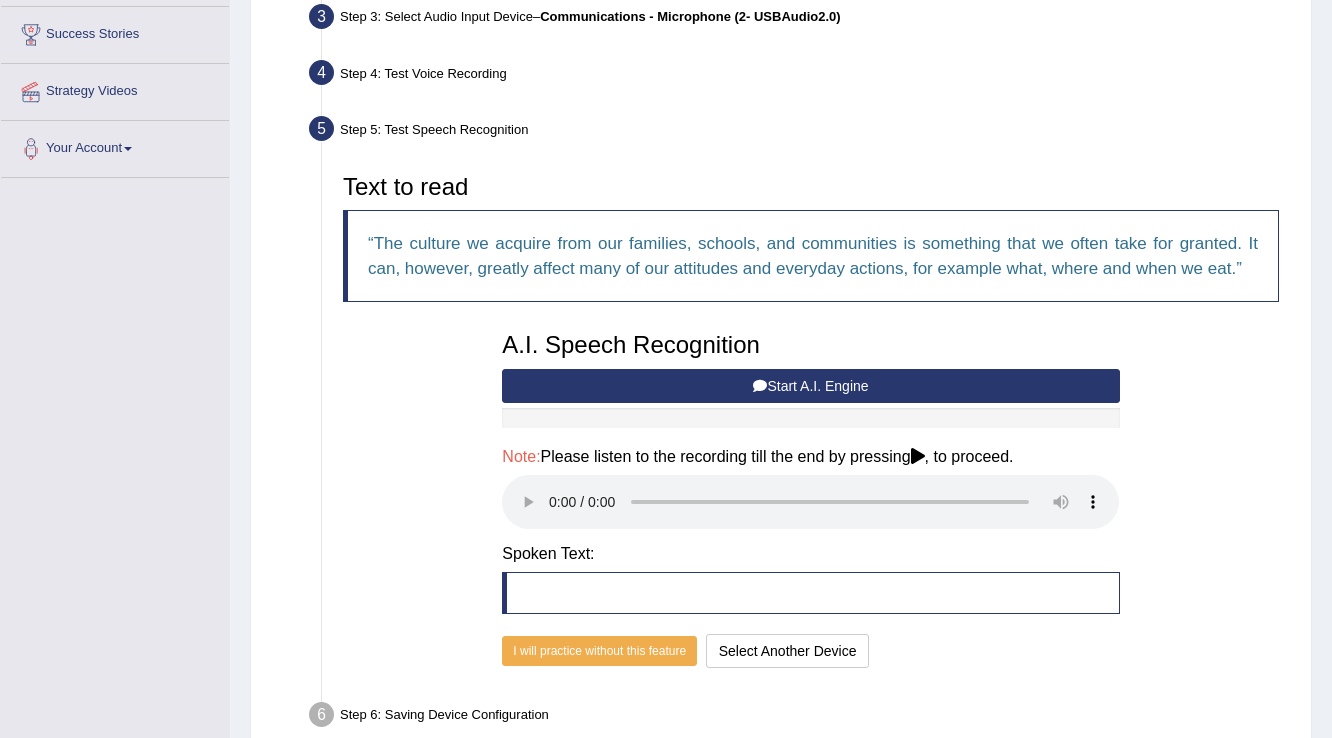 click on "Text to read   The culture we acquire from our families, schools, and communities is something that we often take for granted. It can, however, greatly affect many of our attitudes and everyday actions, for example what, where and when we eat.   A.I. Speech Recognition    Start A.I. Engine    Stop A.I. Engine     Note:  Please listen to the recording till the end by pressing  , to proceed.     Spoken Text:     I will practice without this feature   Select Another Device   Speech is ok. Go to Last step" at bounding box center (811, 418) 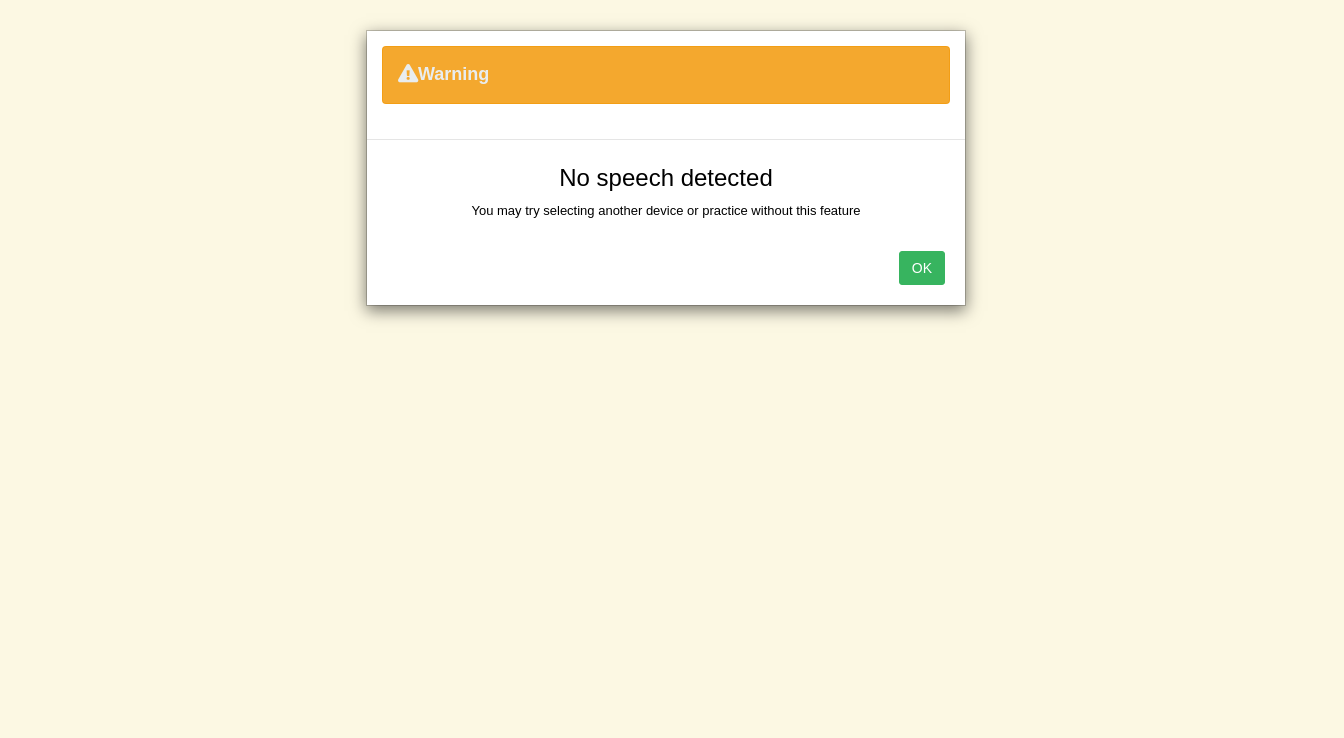 click on "OK" at bounding box center [922, 268] 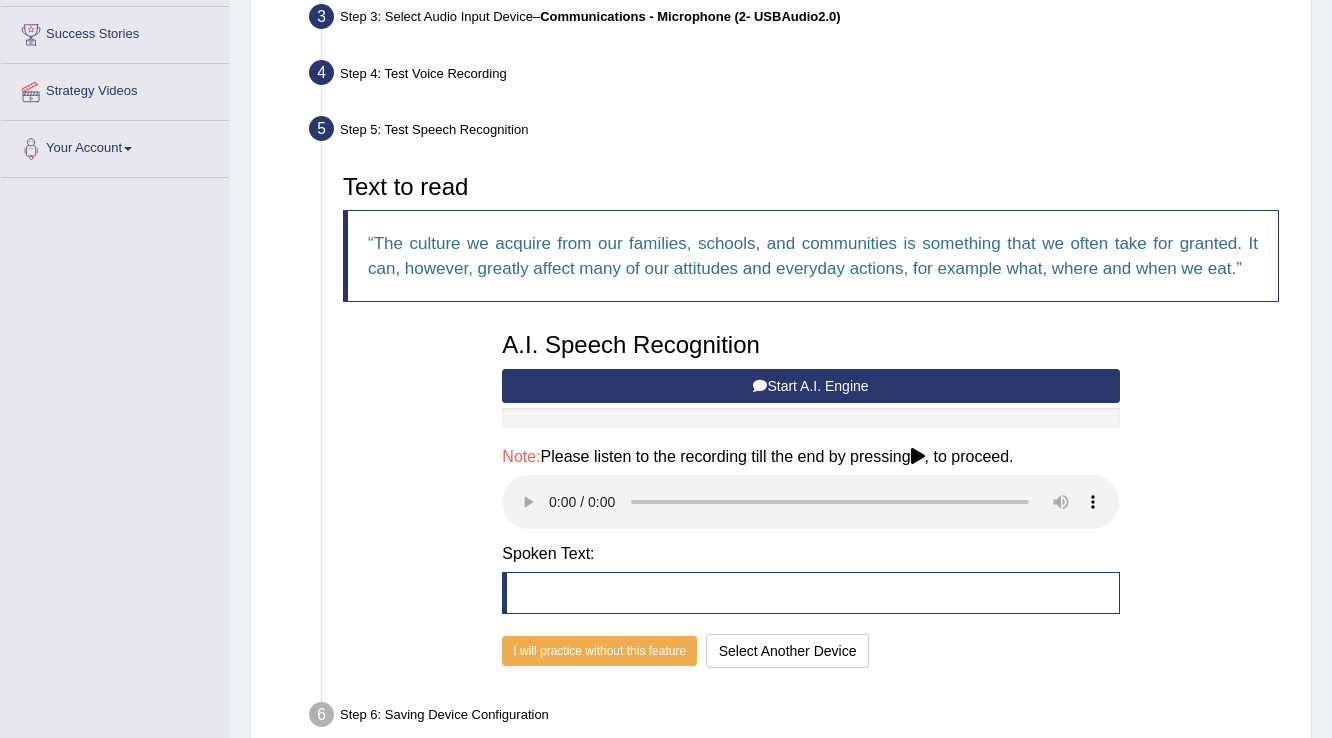 click on "Start A.I. Engine" at bounding box center [810, 386] 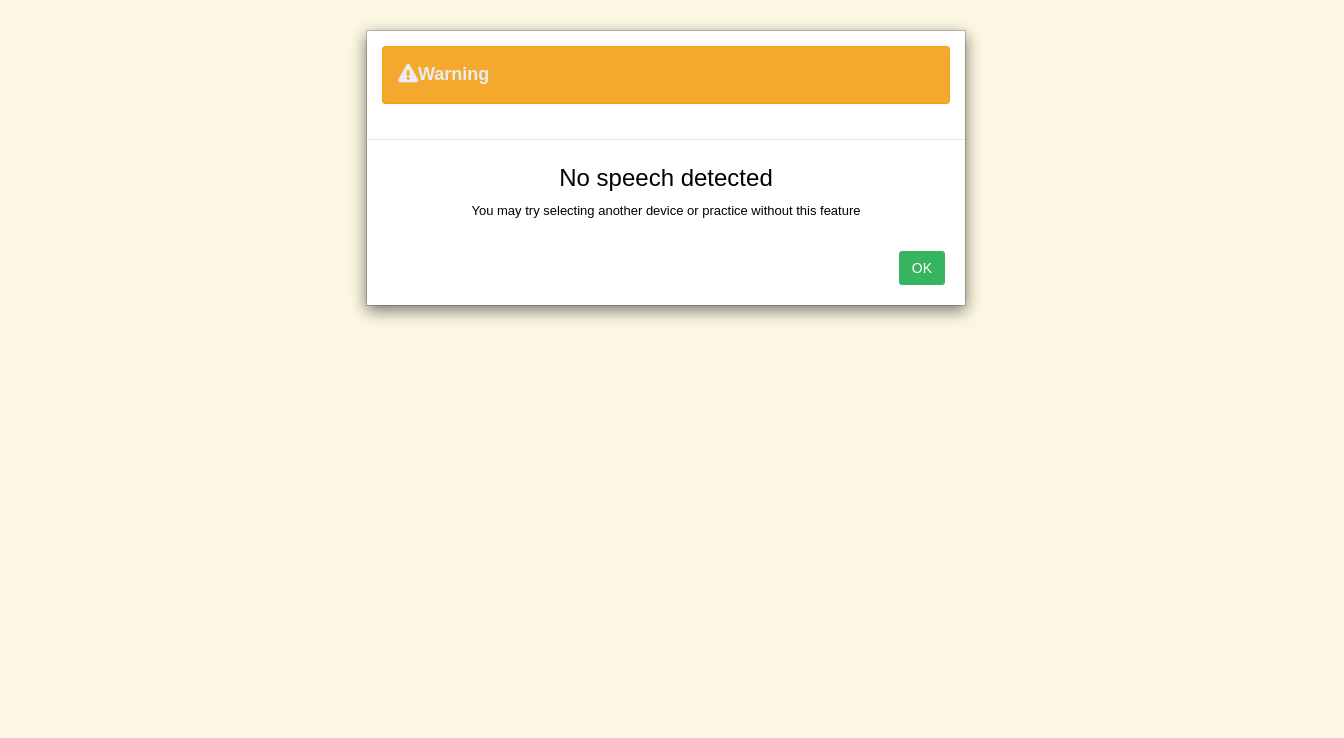 click on "OK" at bounding box center [922, 268] 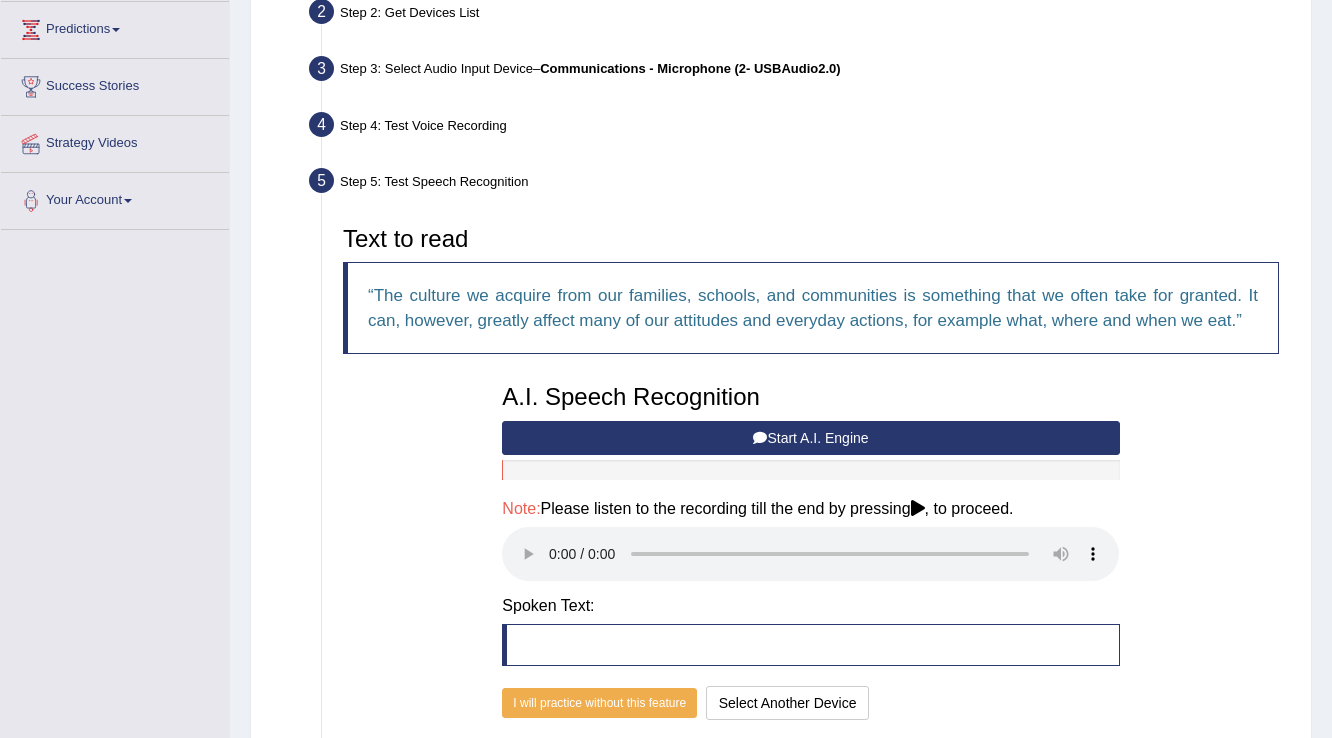 scroll, scrollTop: 240, scrollLeft: 0, axis: vertical 